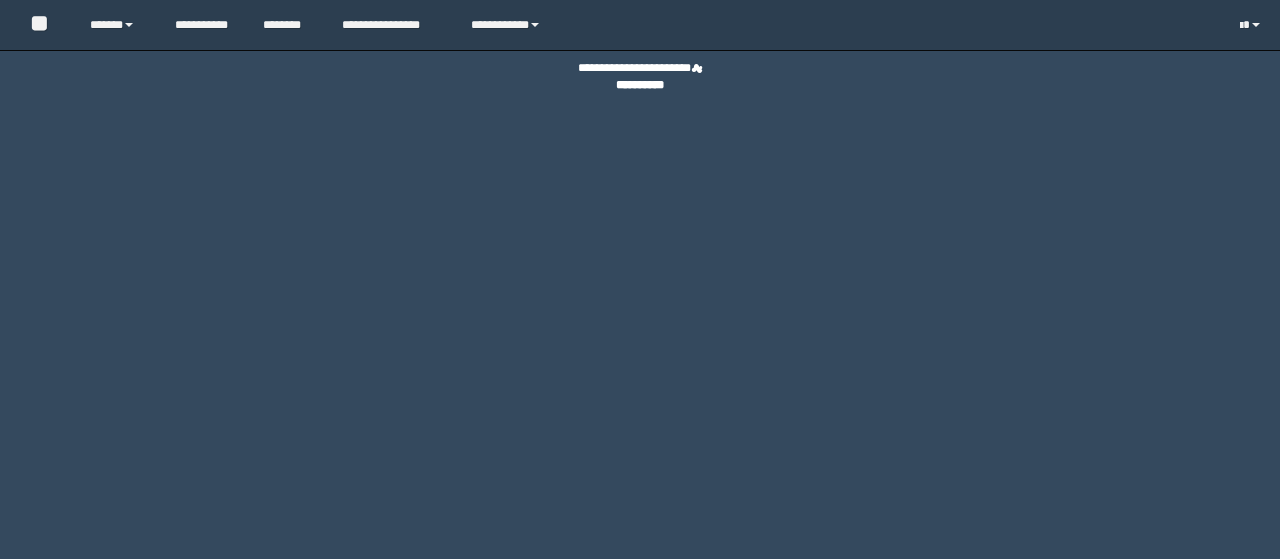 scroll, scrollTop: 0, scrollLeft: 0, axis: both 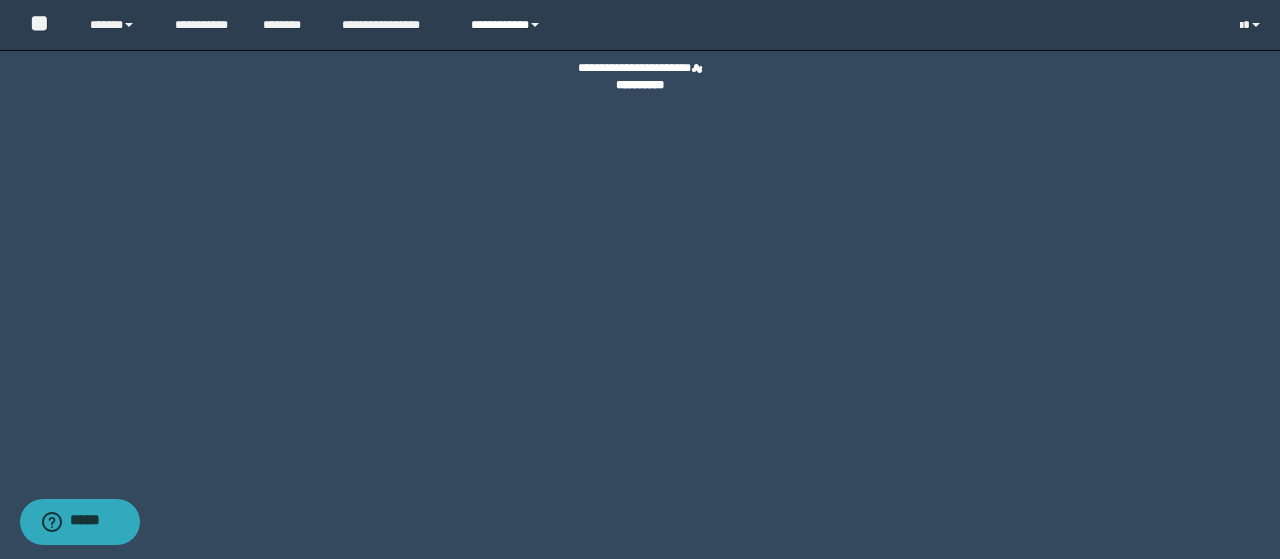 click on "**********" at bounding box center (508, 25) 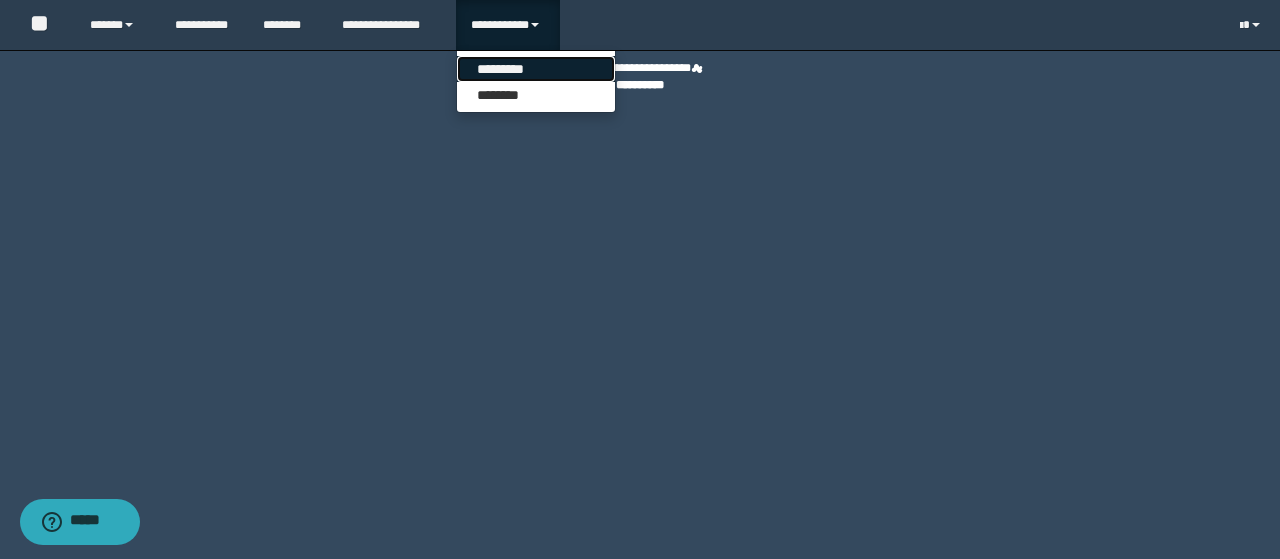 click on "*********" at bounding box center [536, 69] 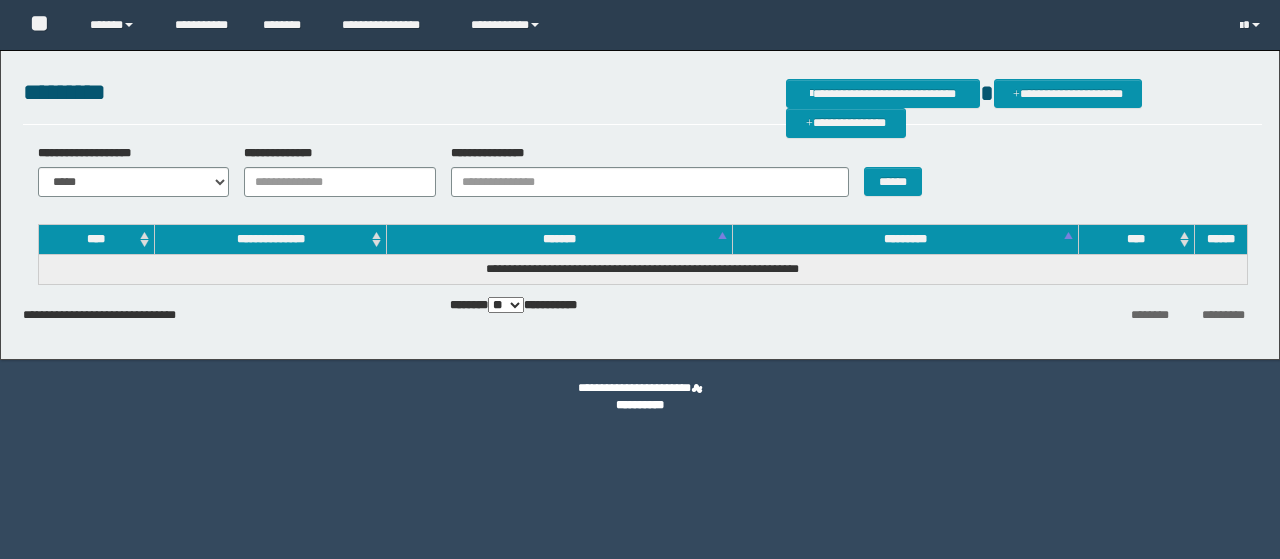 scroll, scrollTop: 0, scrollLeft: 0, axis: both 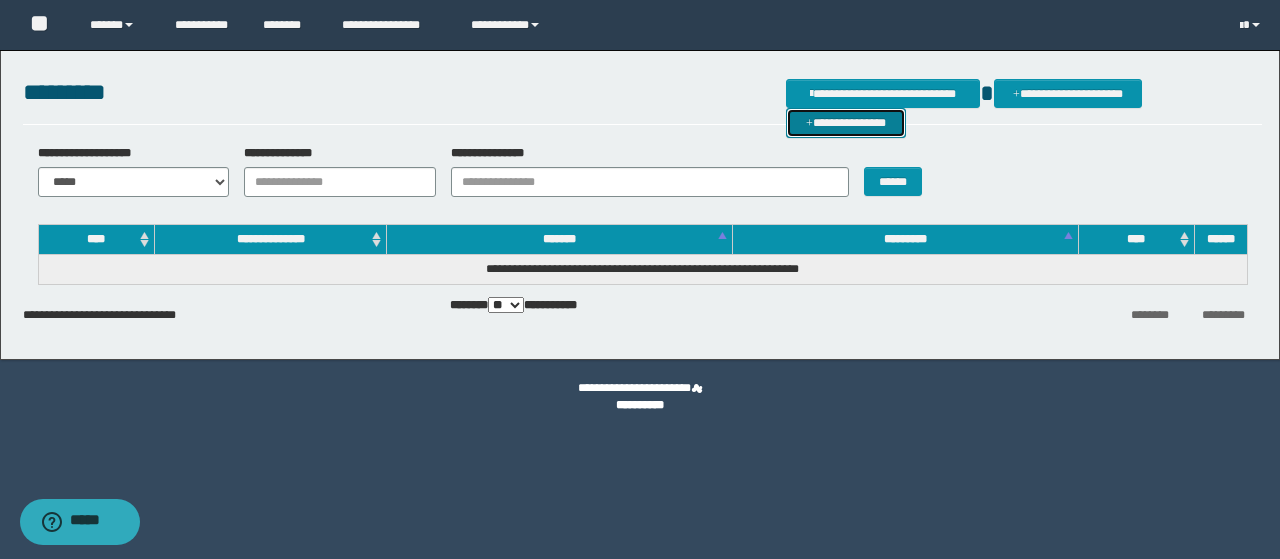 click on "**********" at bounding box center (846, 122) 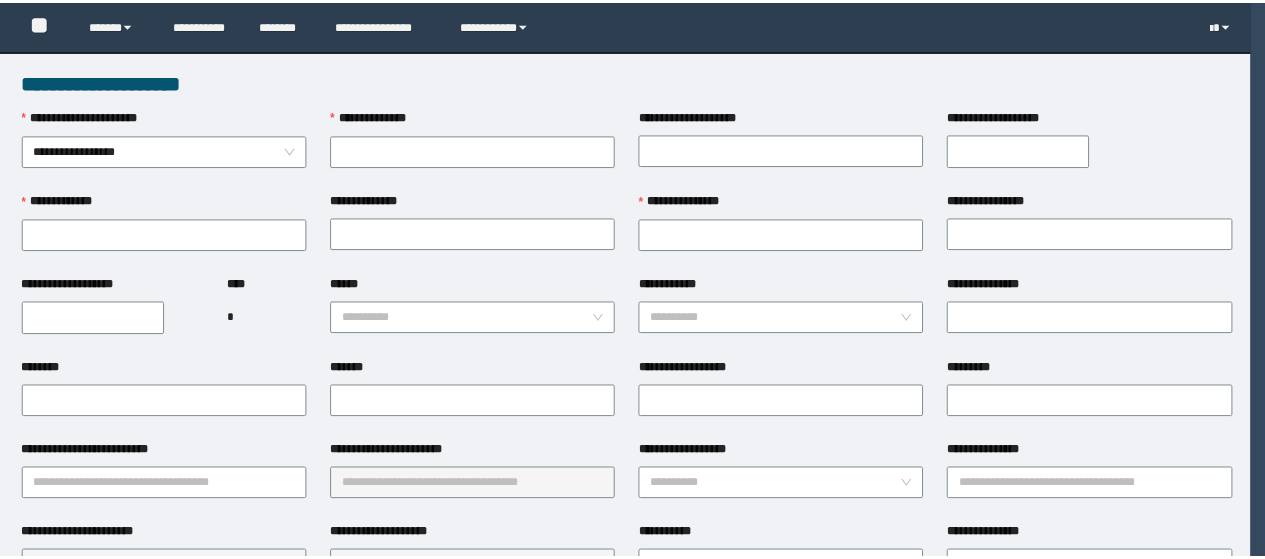 scroll, scrollTop: 0, scrollLeft: 0, axis: both 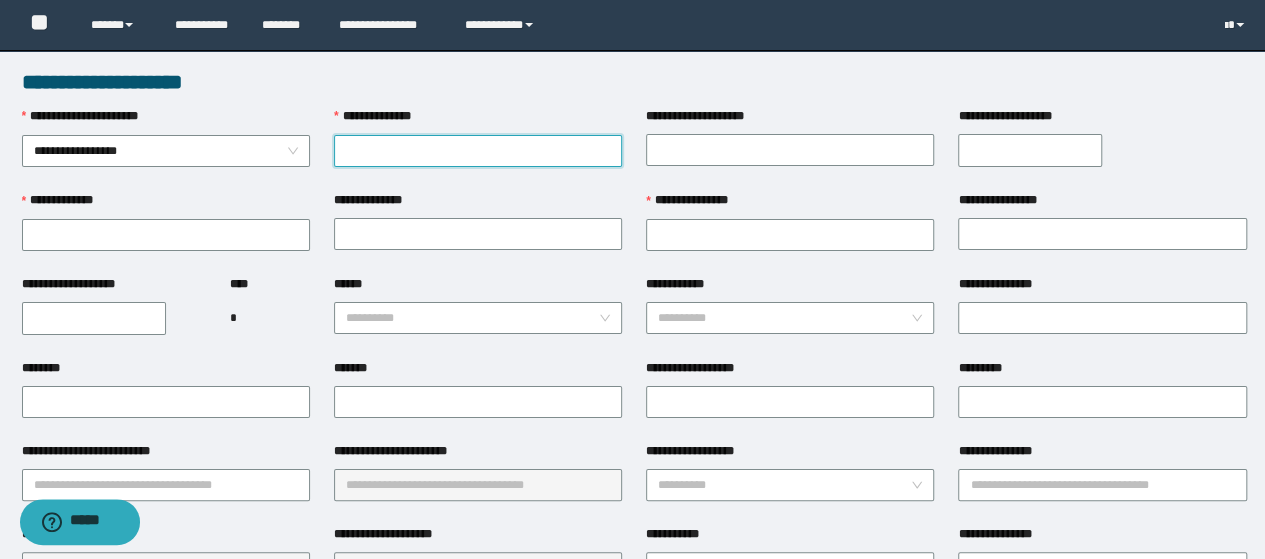click on "**********" at bounding box center [478, 151] 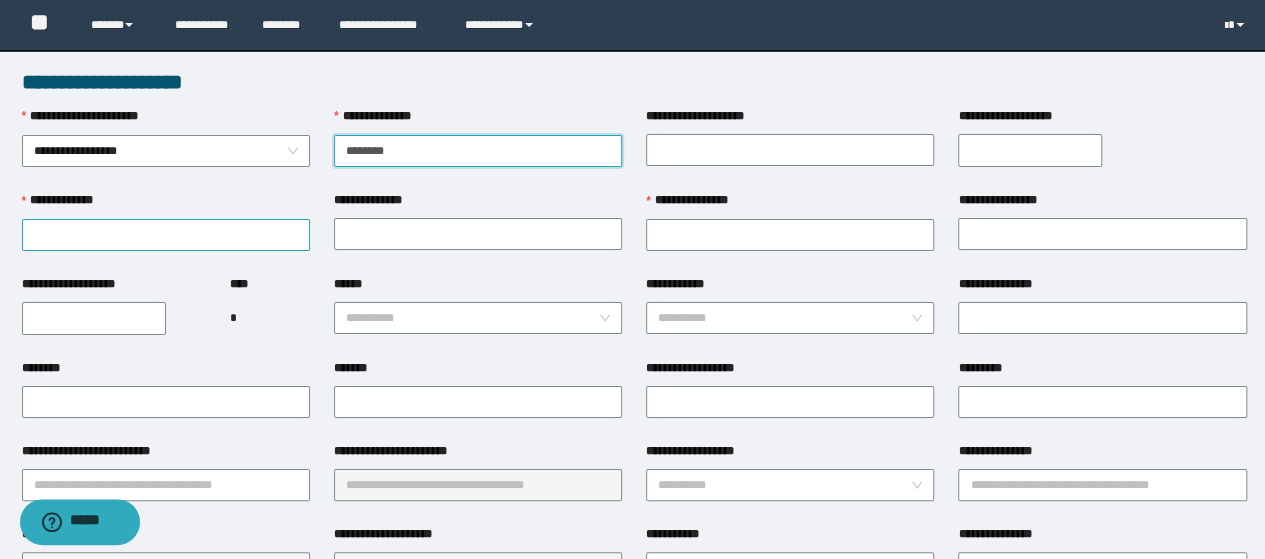 type on "********" 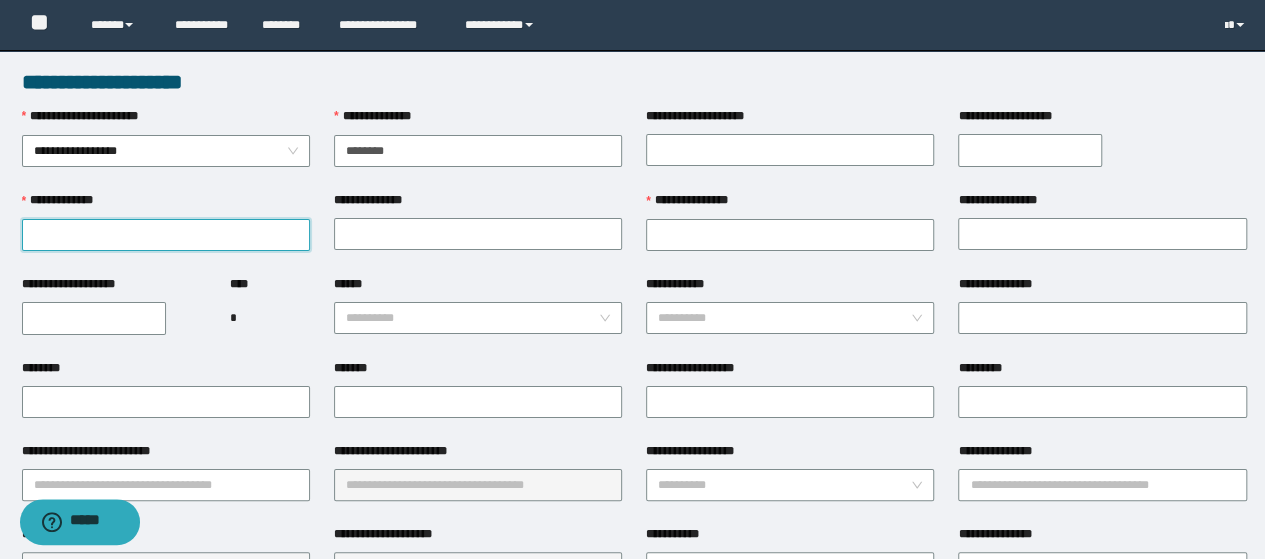 click on "**********" at bounding box center [166, 235] 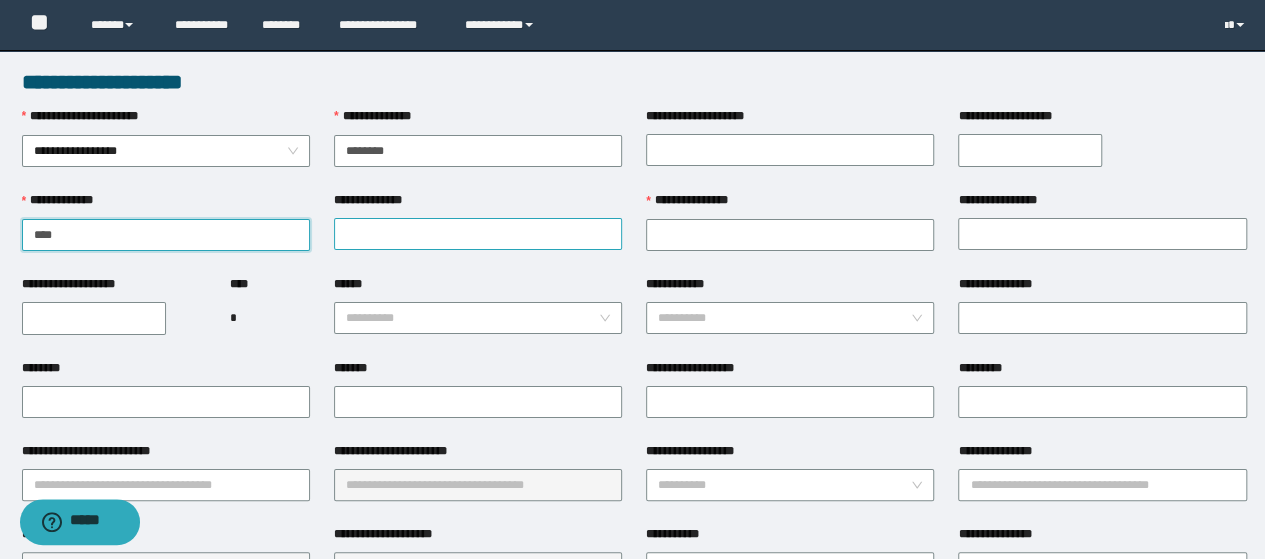 type on "****" 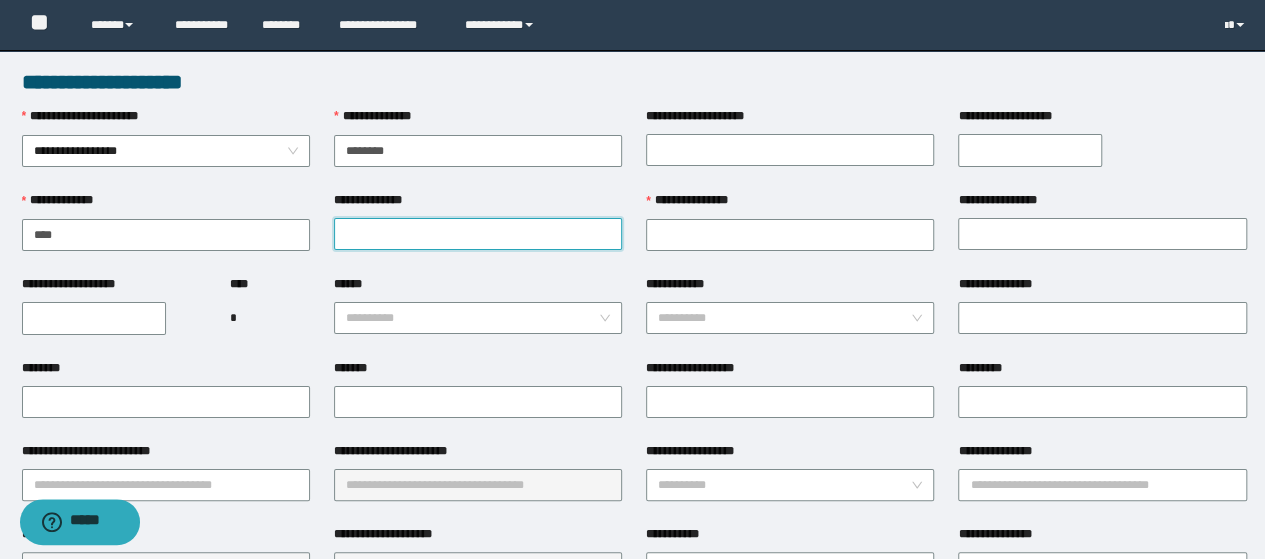 click on "**********" at bounding box center [478, 234] 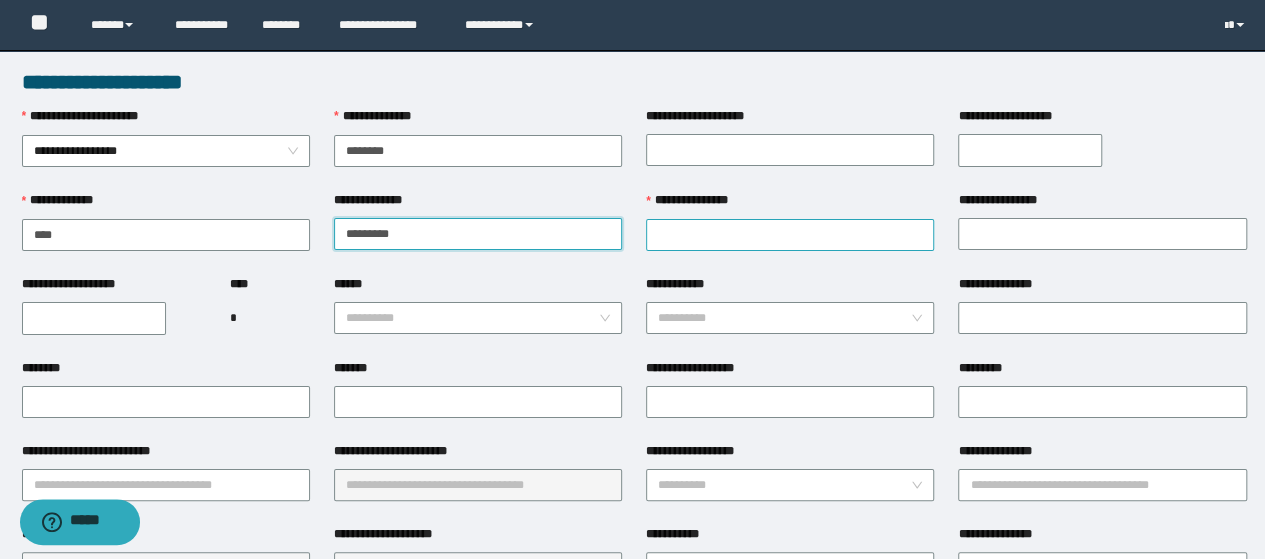 type on "*********" 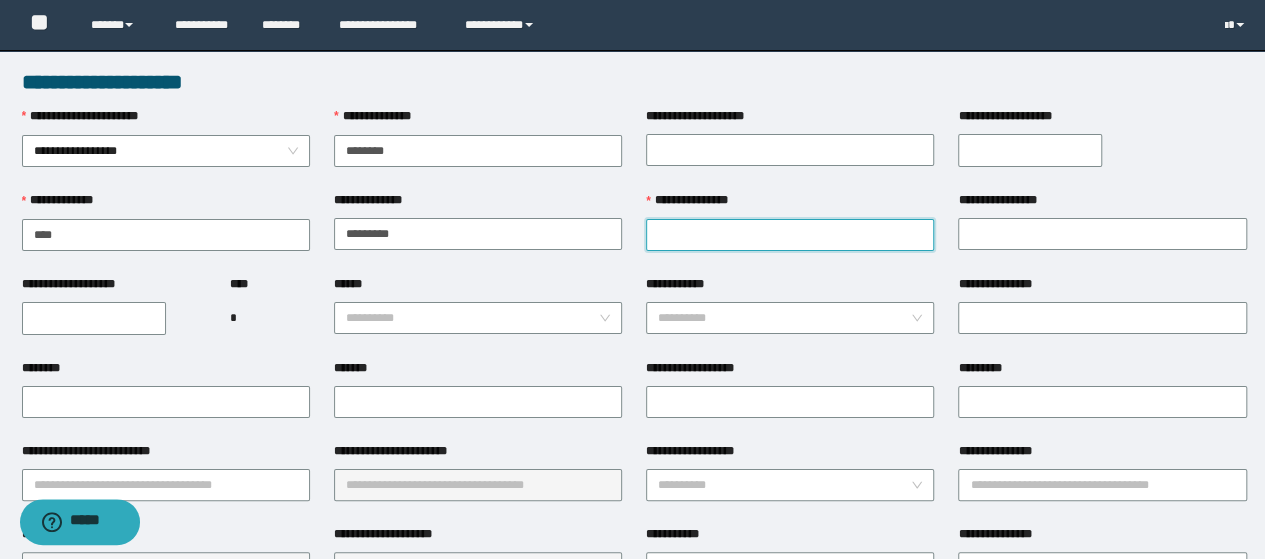 drag, startPoint x: 658, startPoint y: 231, endPoint x: 618, endPoint y: 216, distance: 42.72002 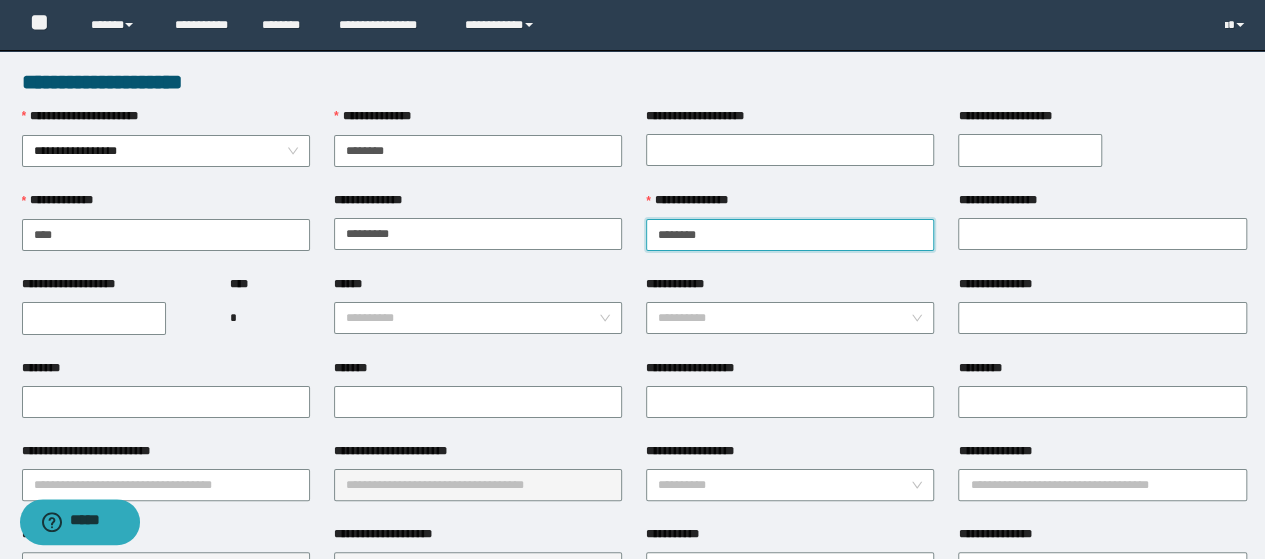 type on "********" 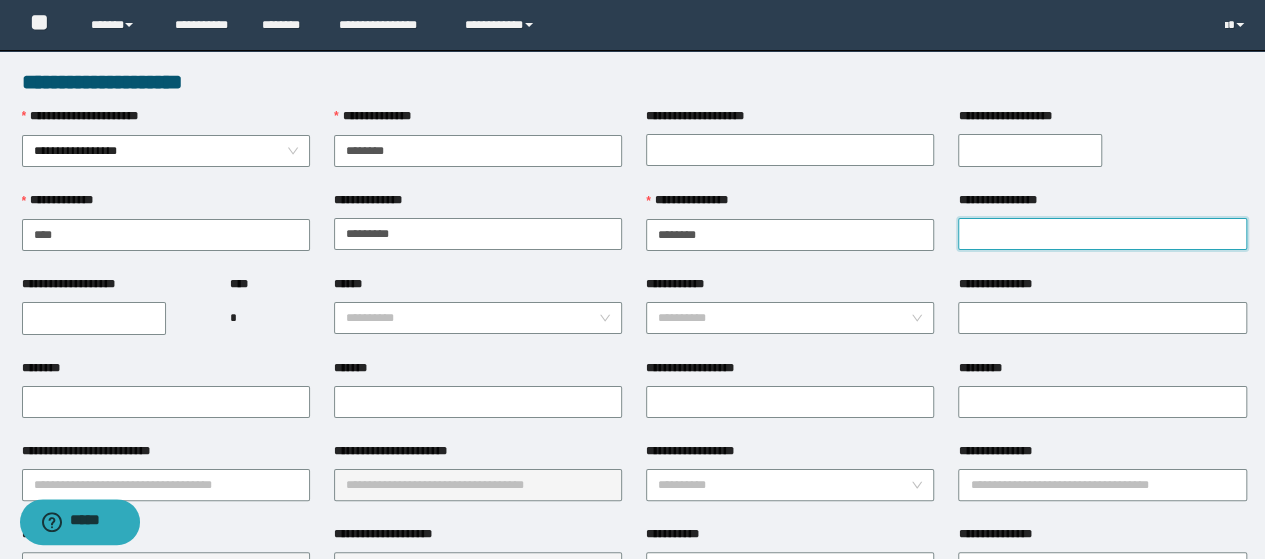 click on "**********" at bounding box center [1102, 234] 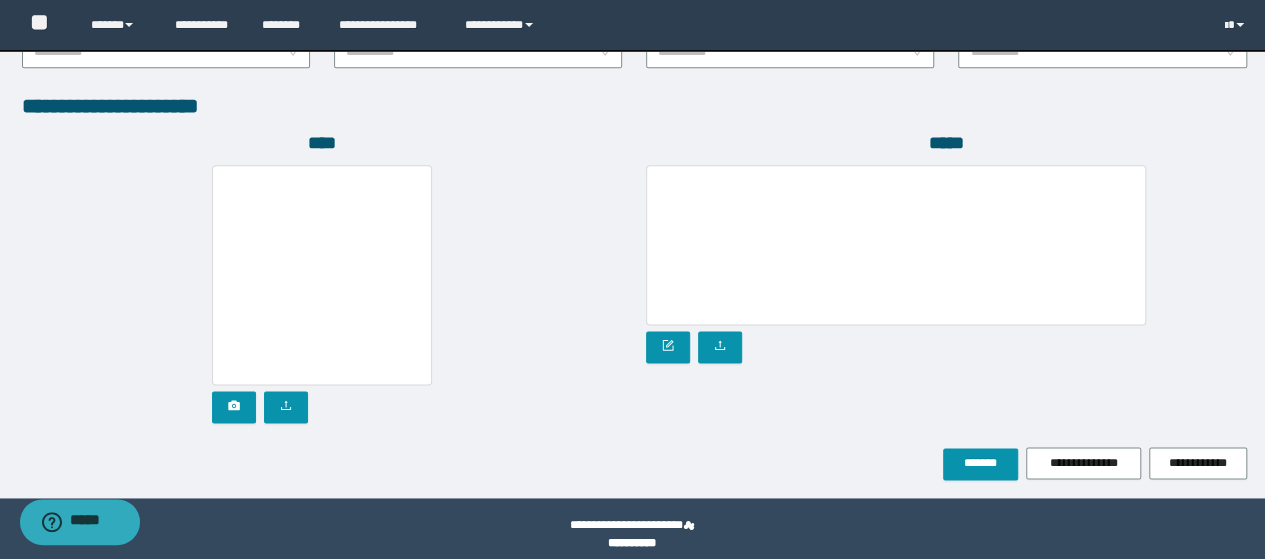 scroll, scrollTop: 1142, scrollLeft: 0, axis: vertical 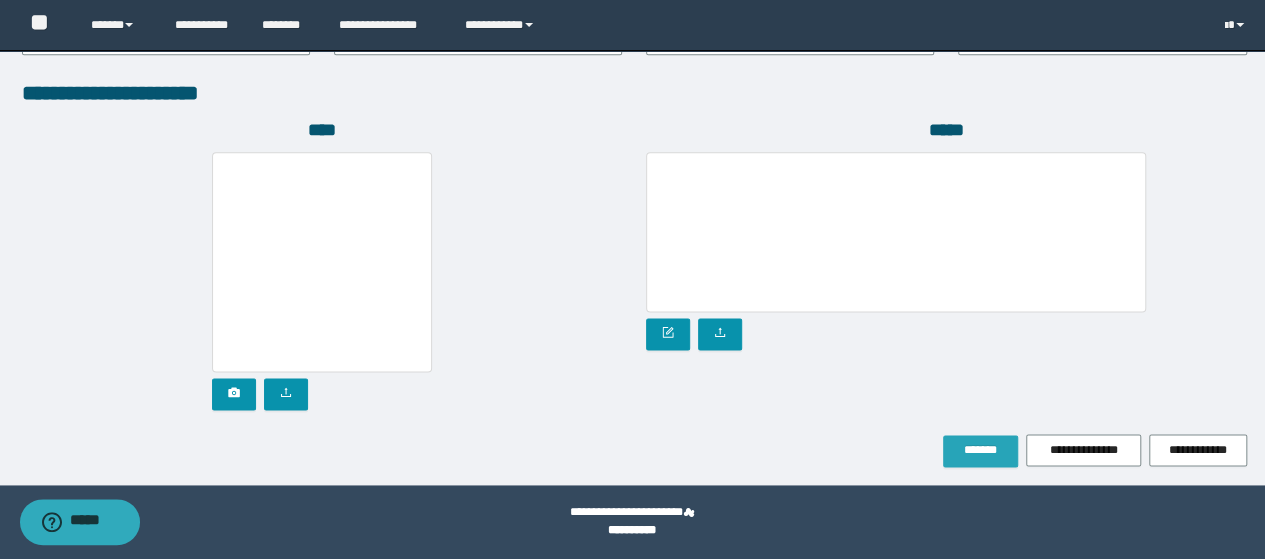 type on "****" 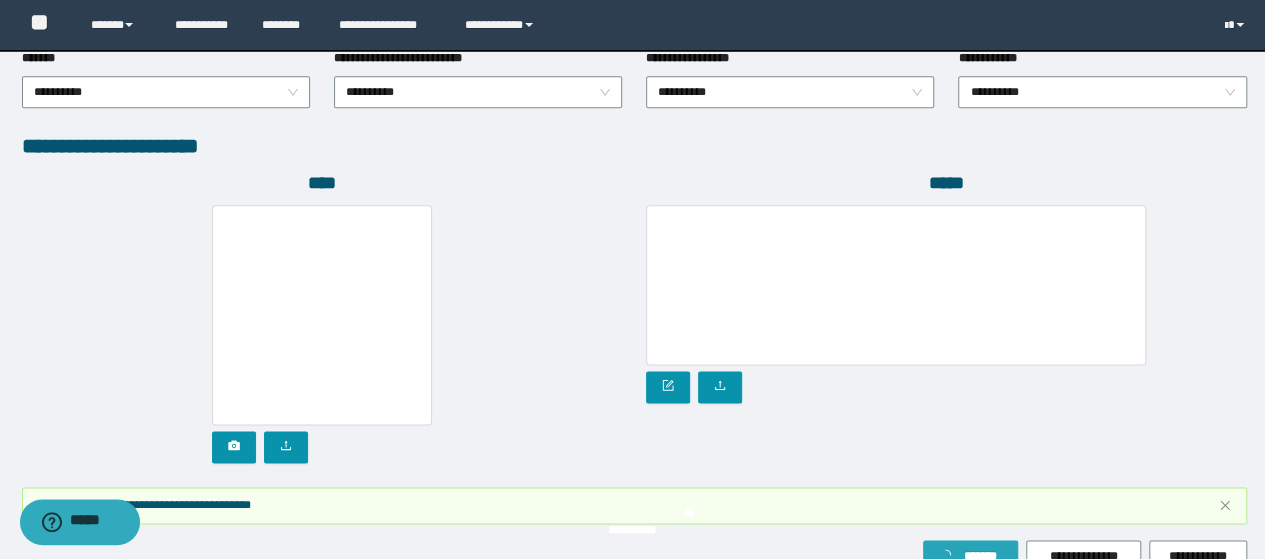 scroll, scrollTop: 1194, scrollLeft: 0, axis: vertical 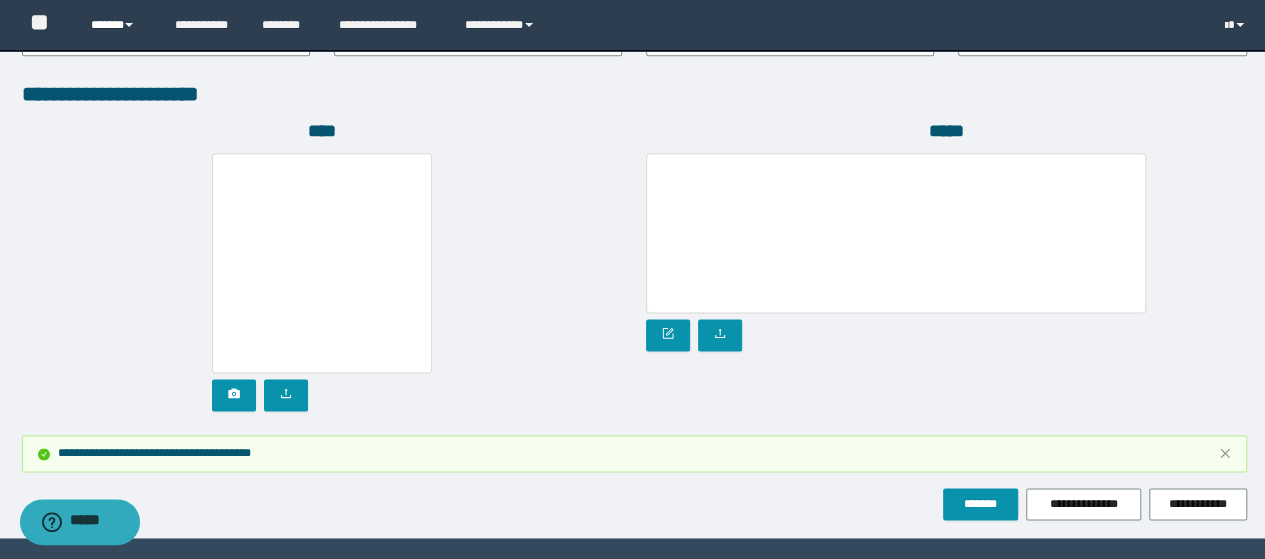 click on "******" at bounding box center [117, 25] 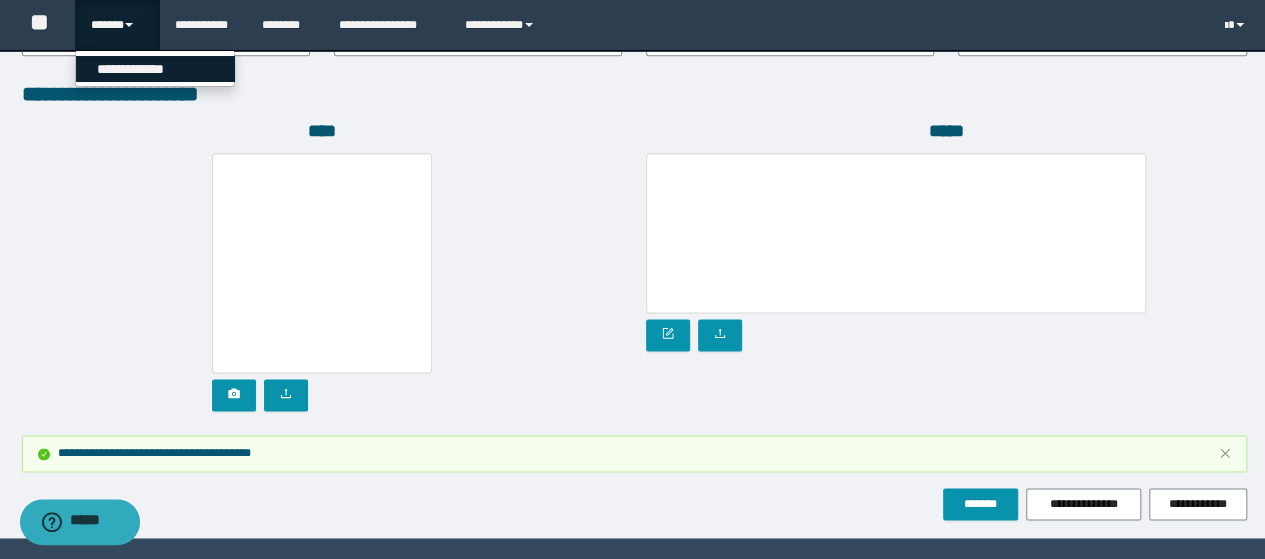 click on "**********" at bounding box center [155, 69] 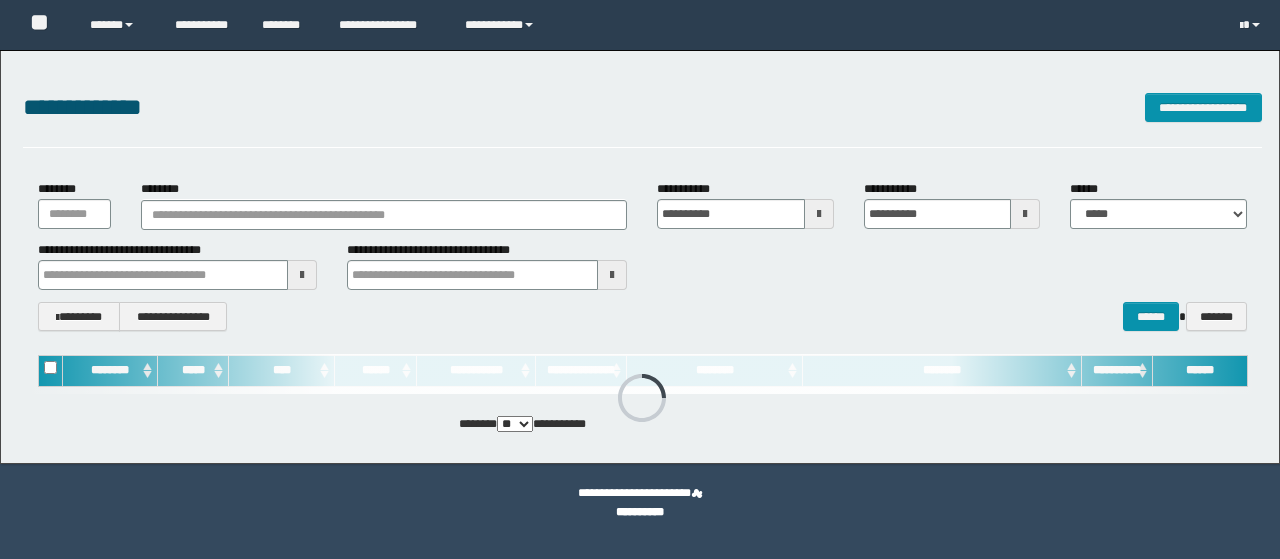 scroll, scrollTop: 0, scrollLeft: 0, axis: both 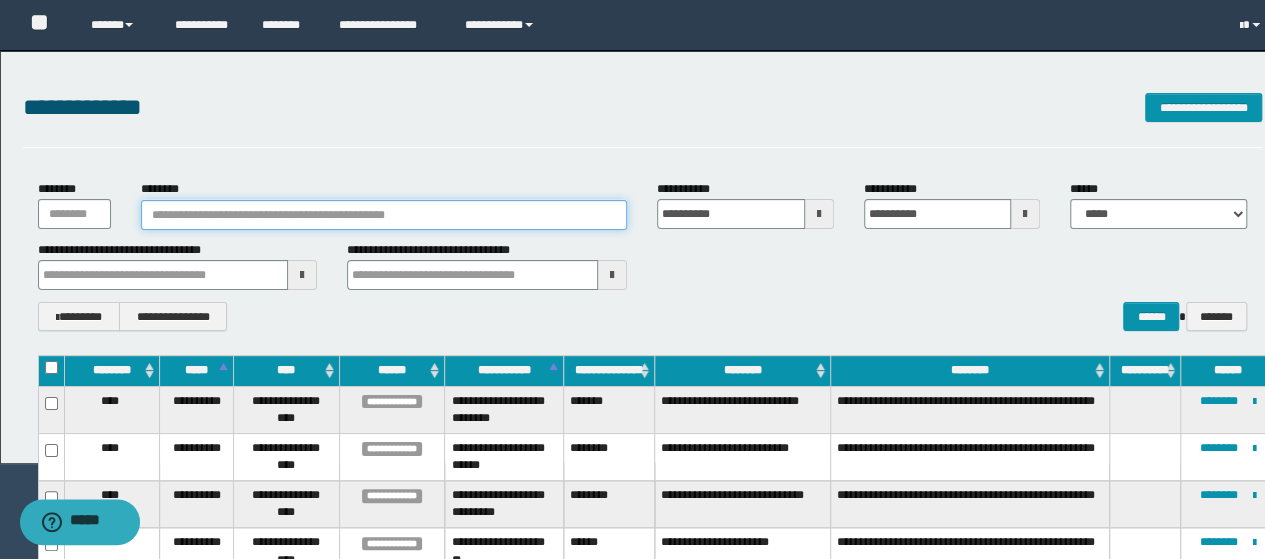 click on "********" at bounding box center (384, 215) 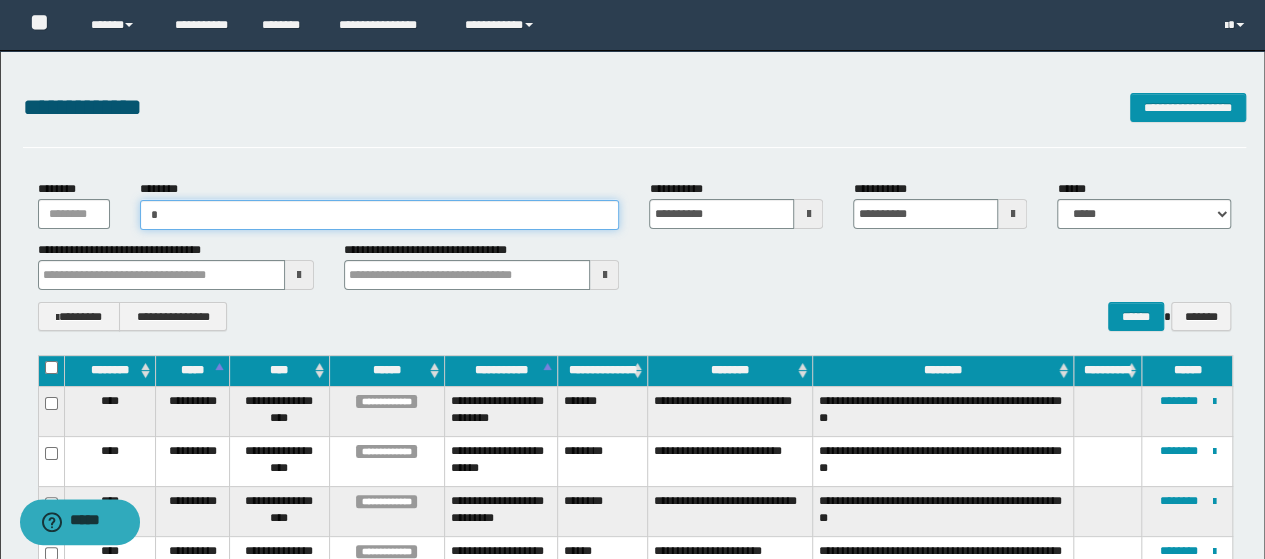type on "**" 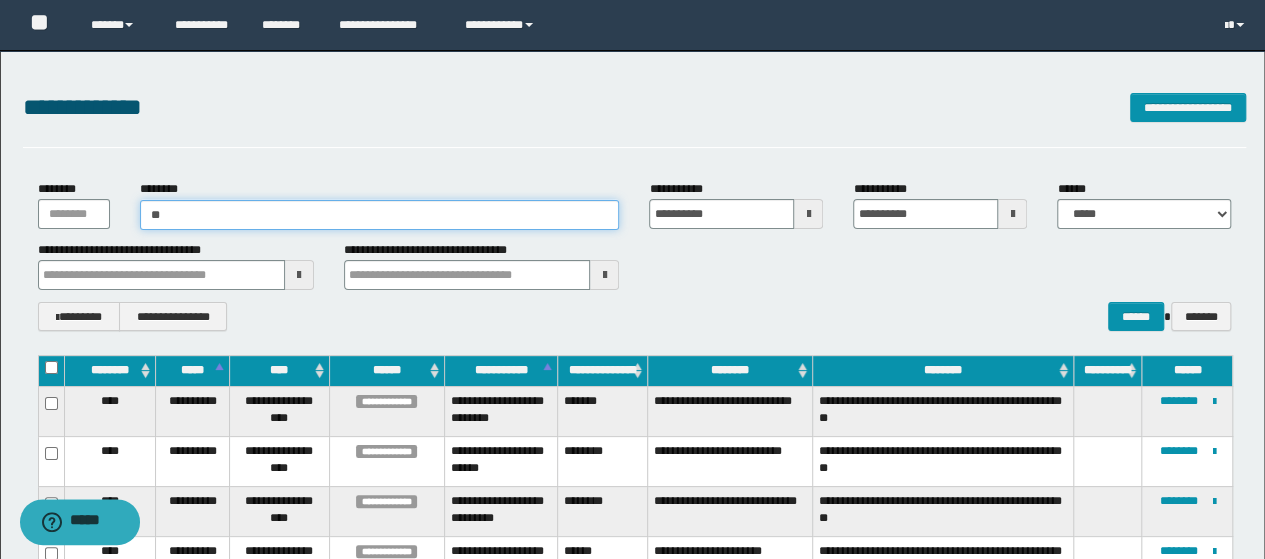 type on "**" 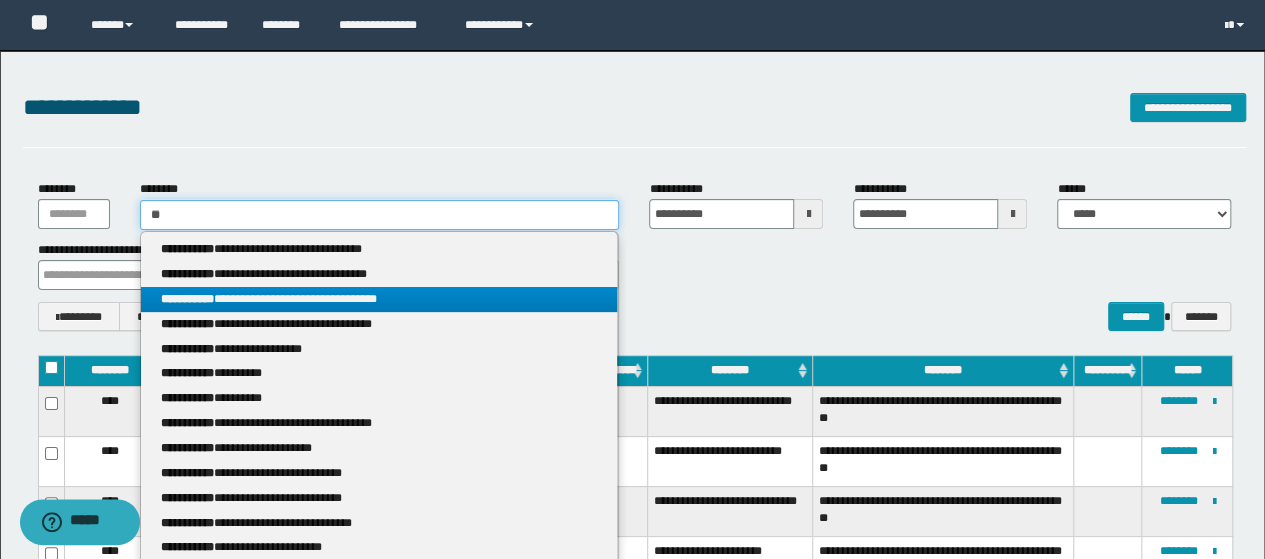 type 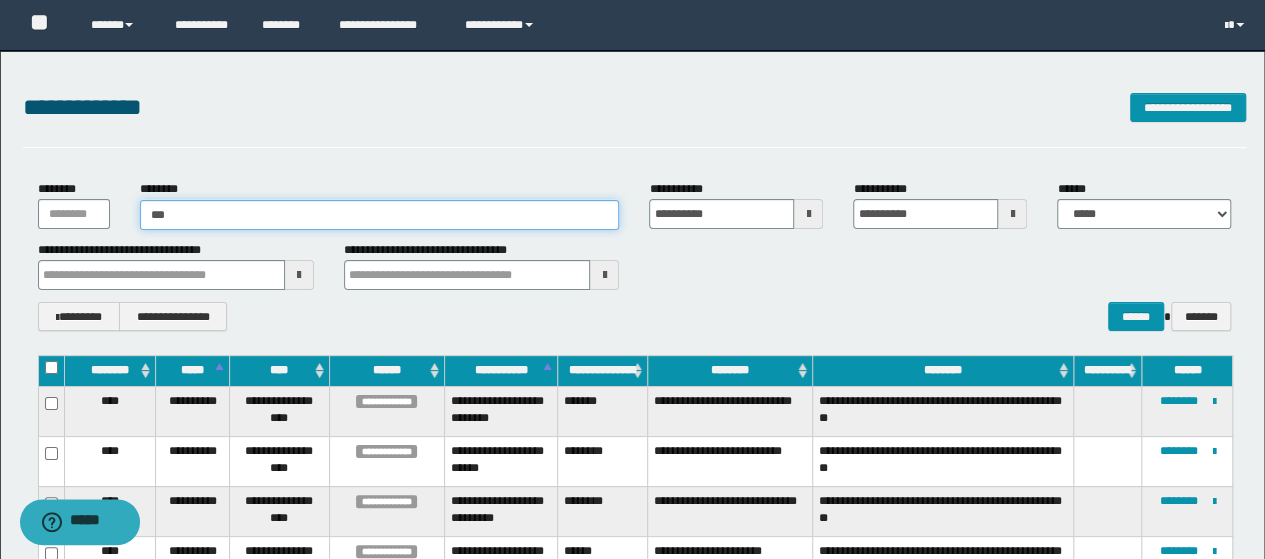 type on "****" 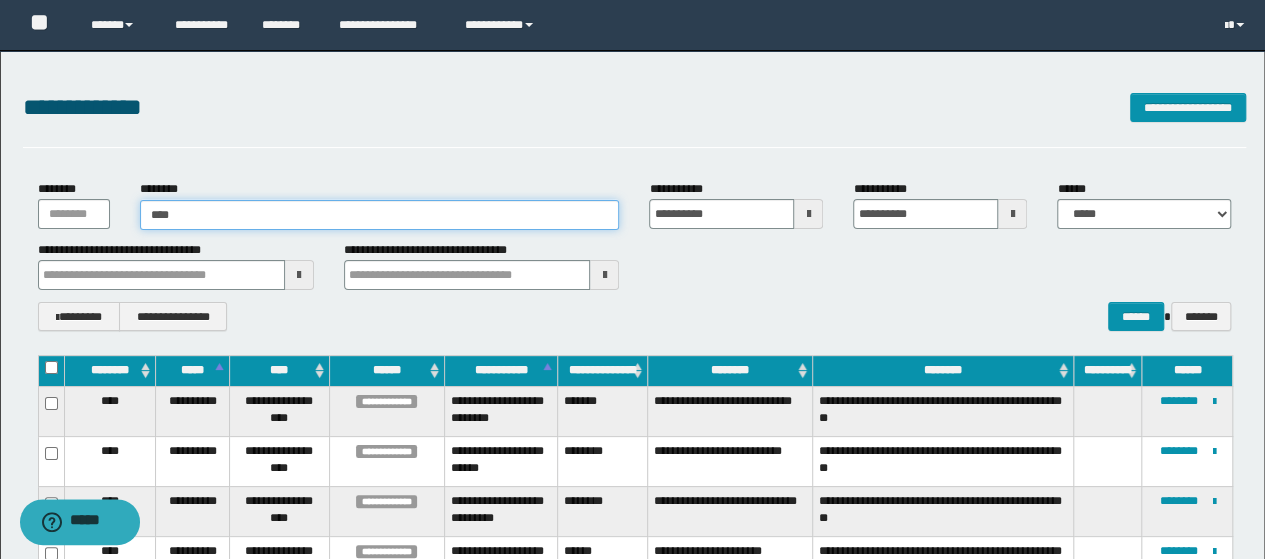 type on "****" 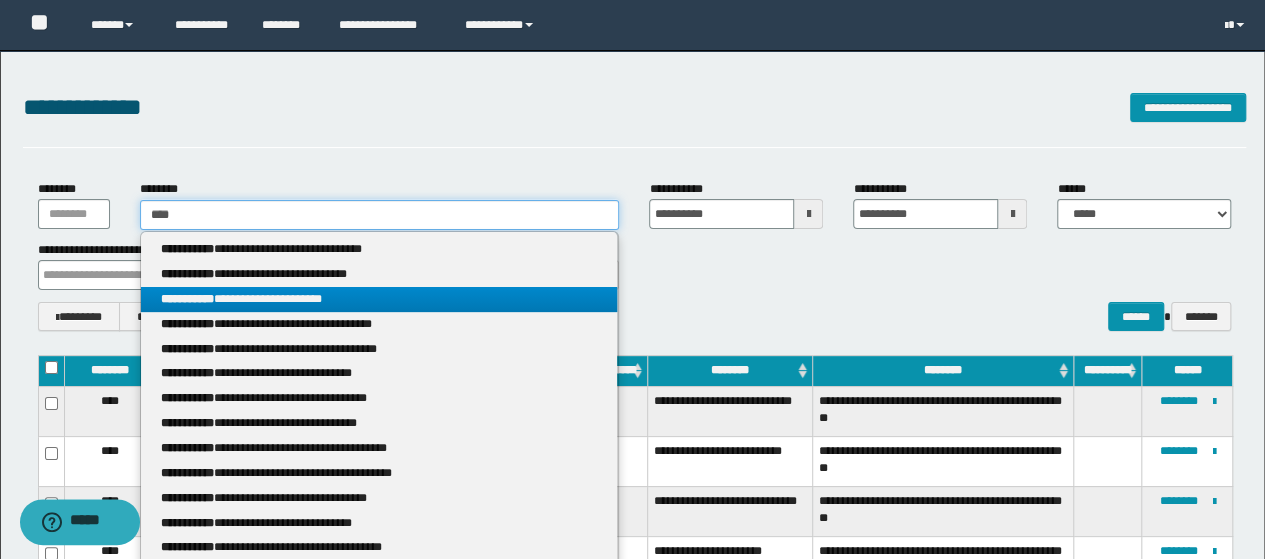 type 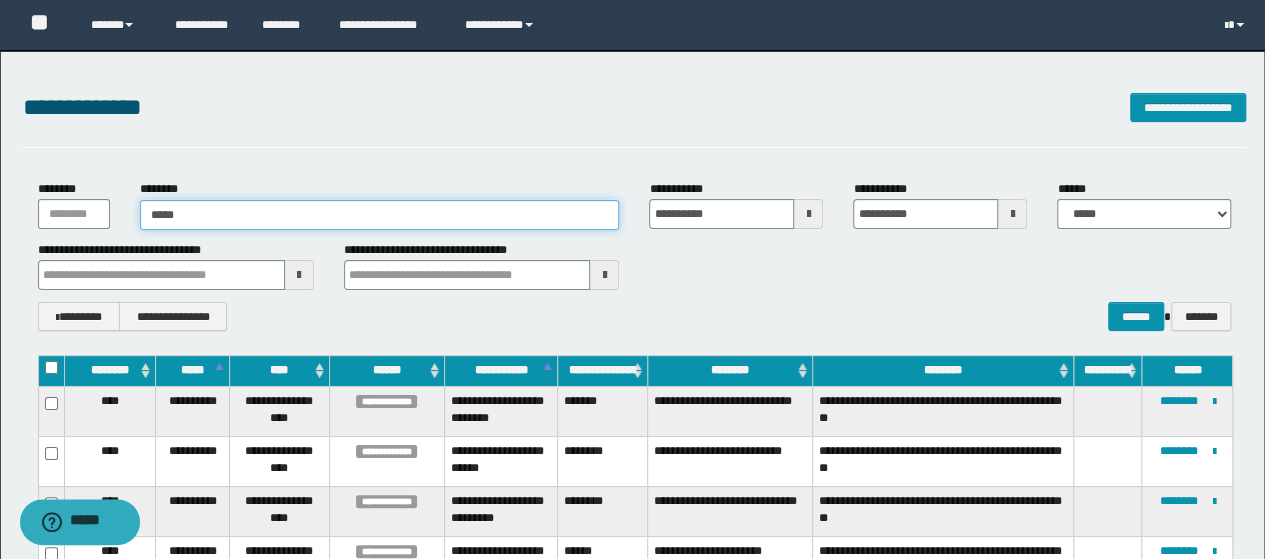 type on "*****" 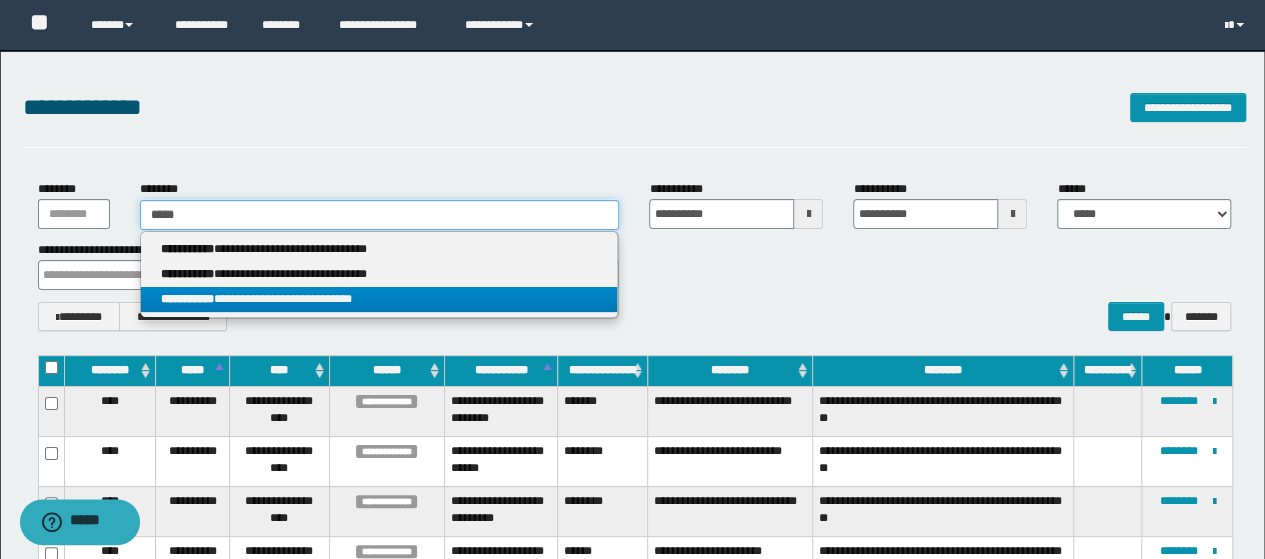 type 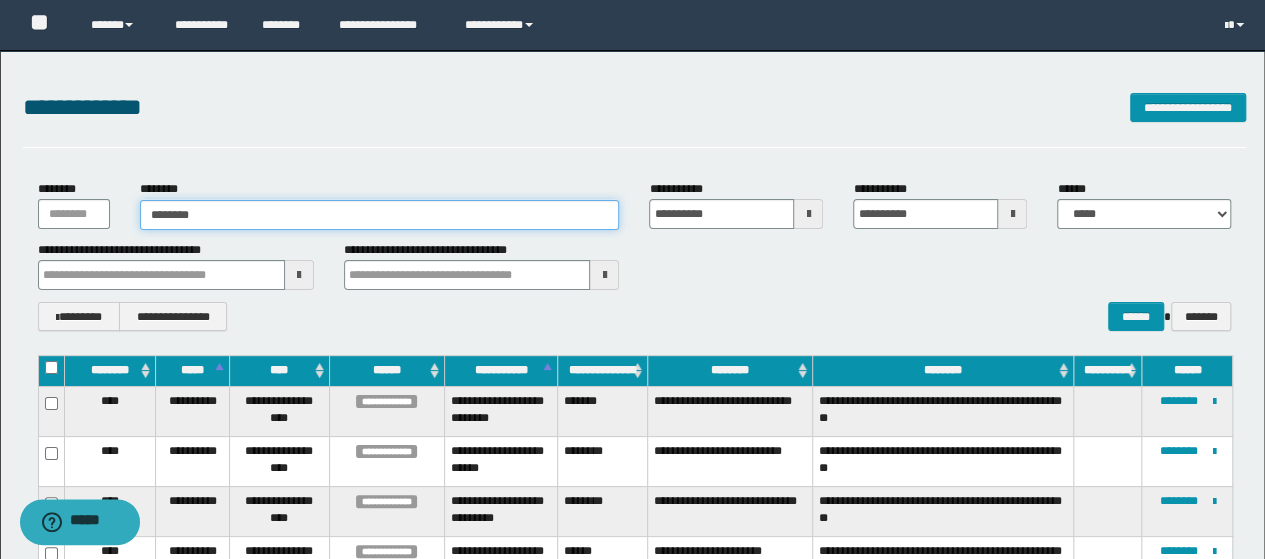 click on "********" at bounding box center (380, 215) 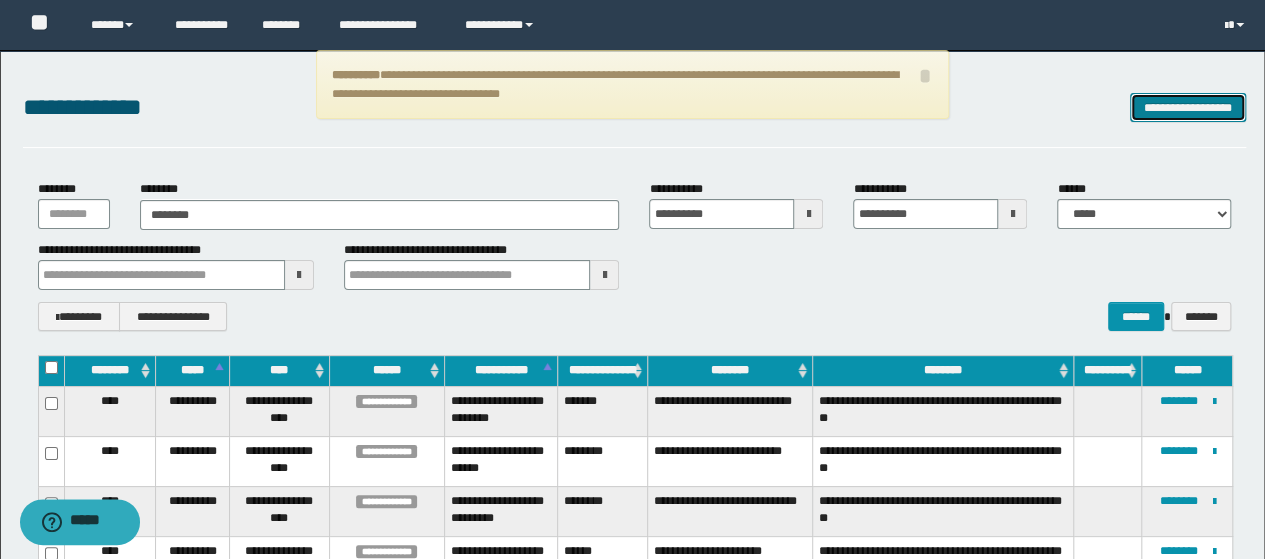 click on "**********" at bounding box center [1188, 107] 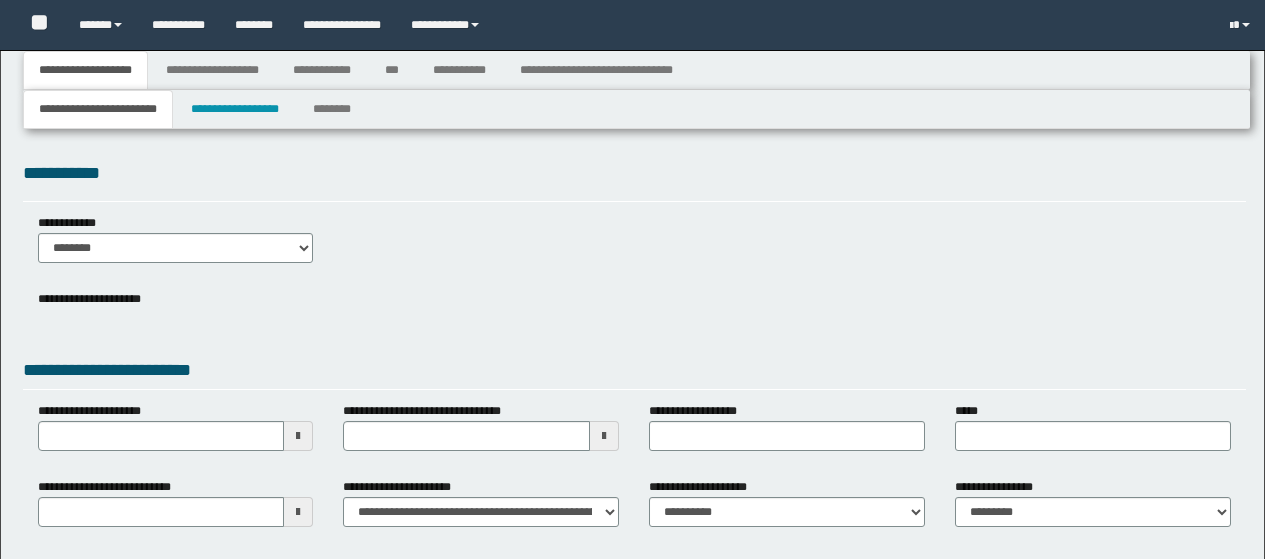 type 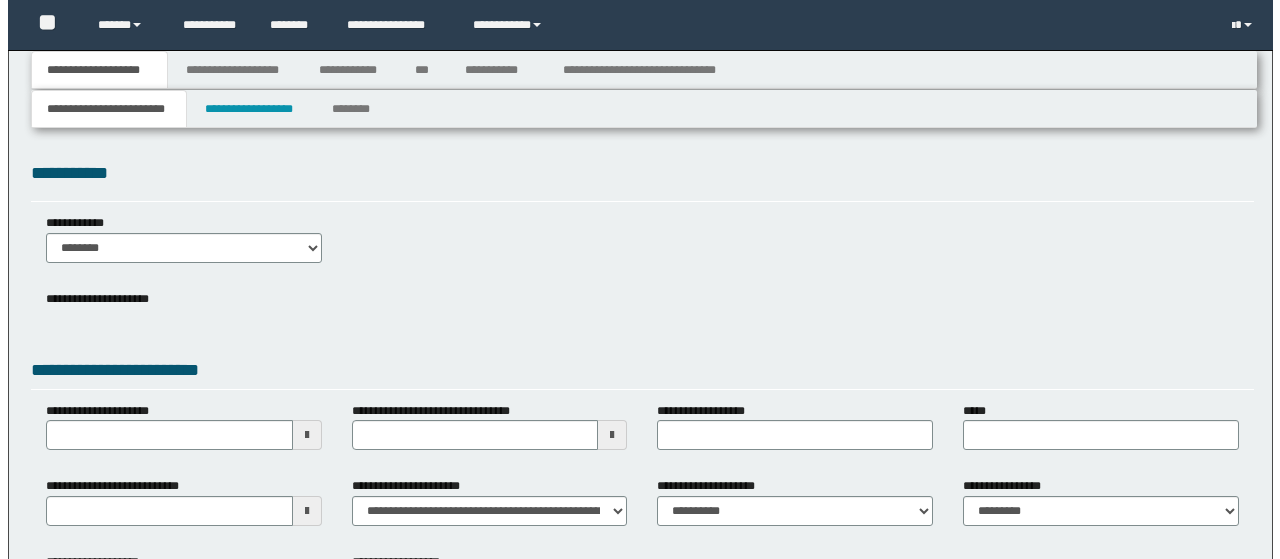 scroll, scrollTop: 0, scrollLeft: 0, axis: both 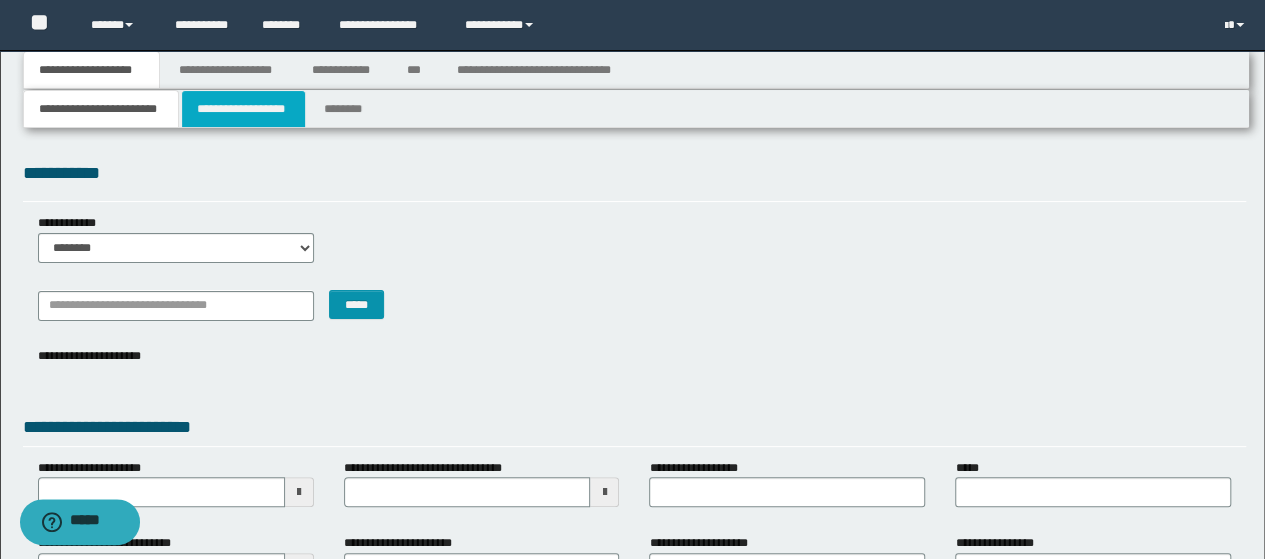 click on "**********" at bounding box center (243, 109) 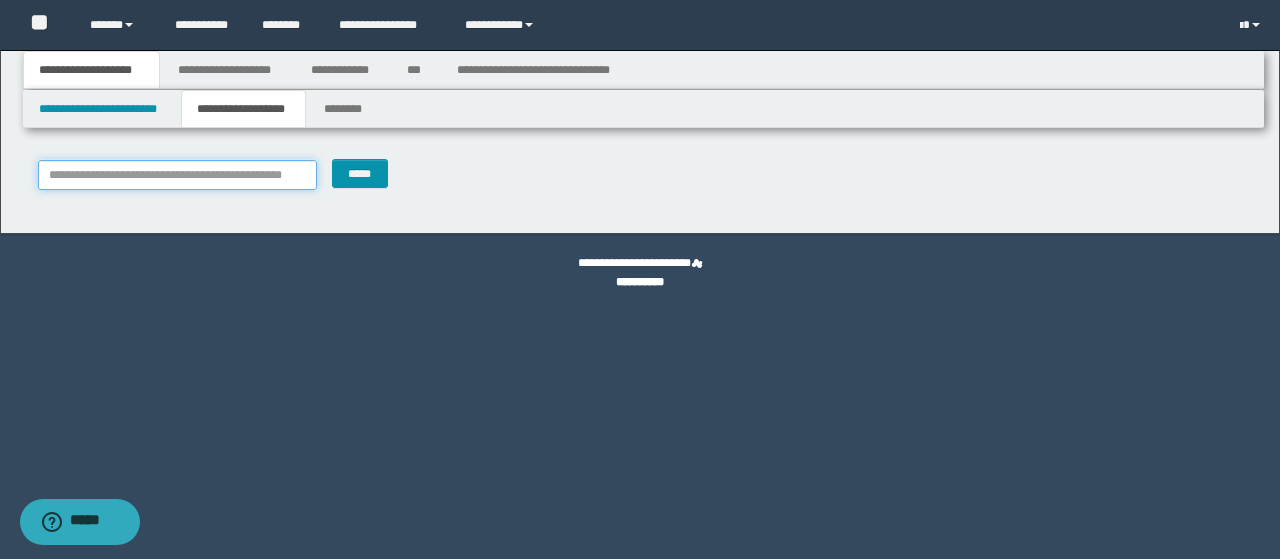 click on "**********" at bounding box center (178, 175) 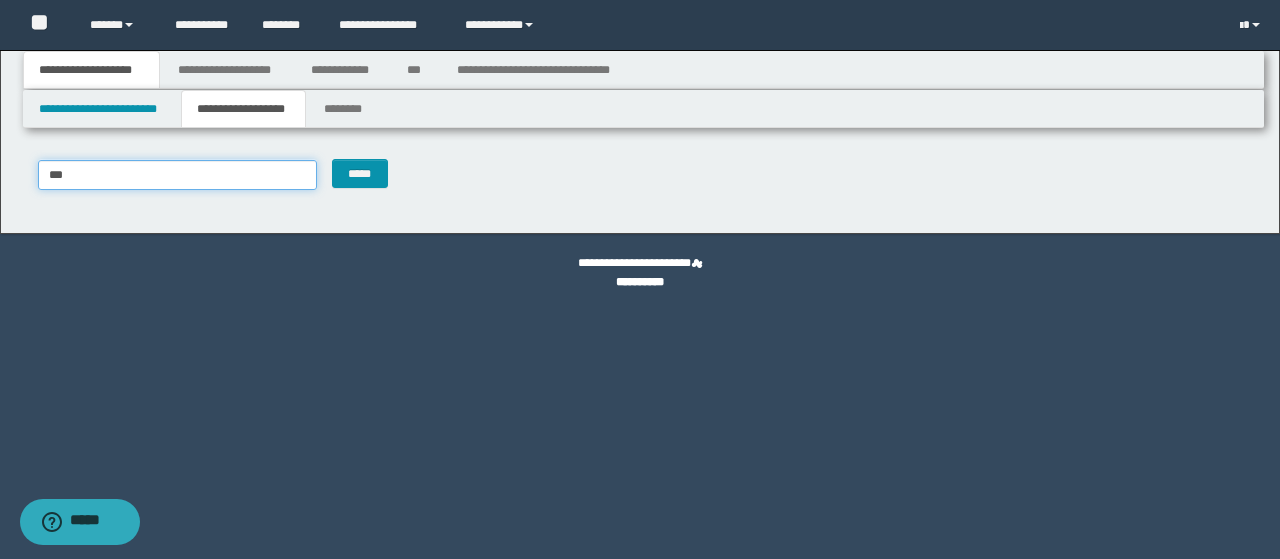 type on "****" 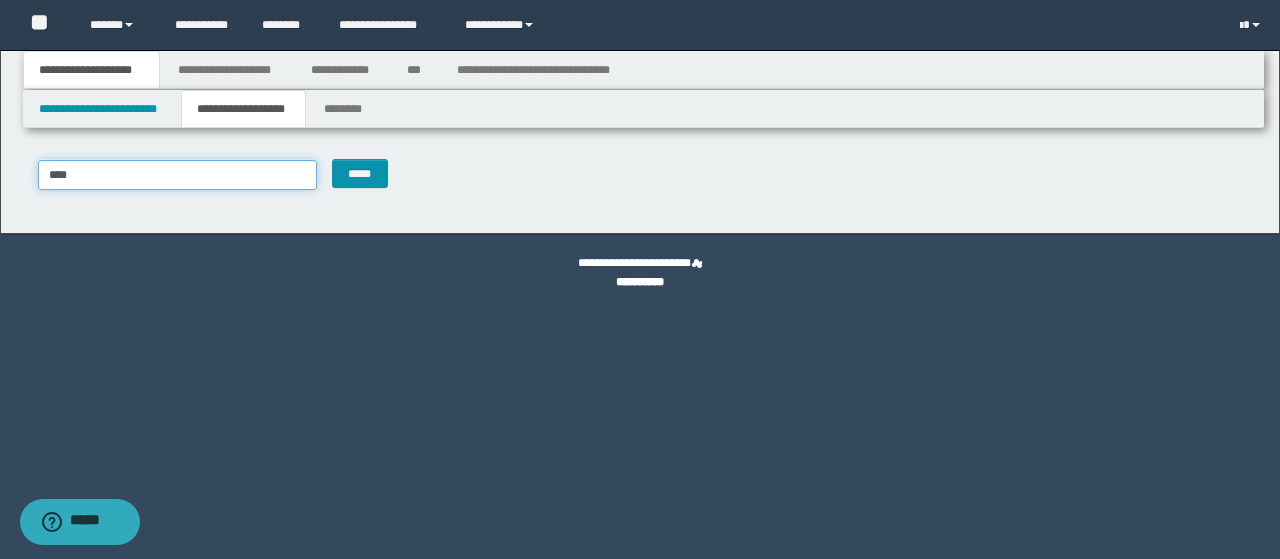 type on "****" 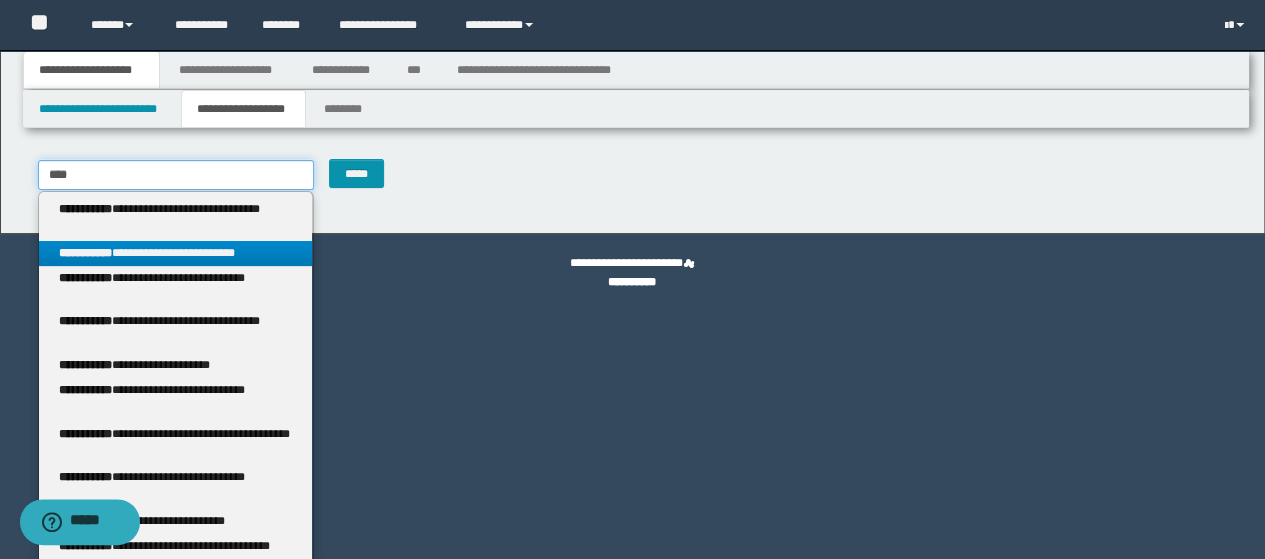type 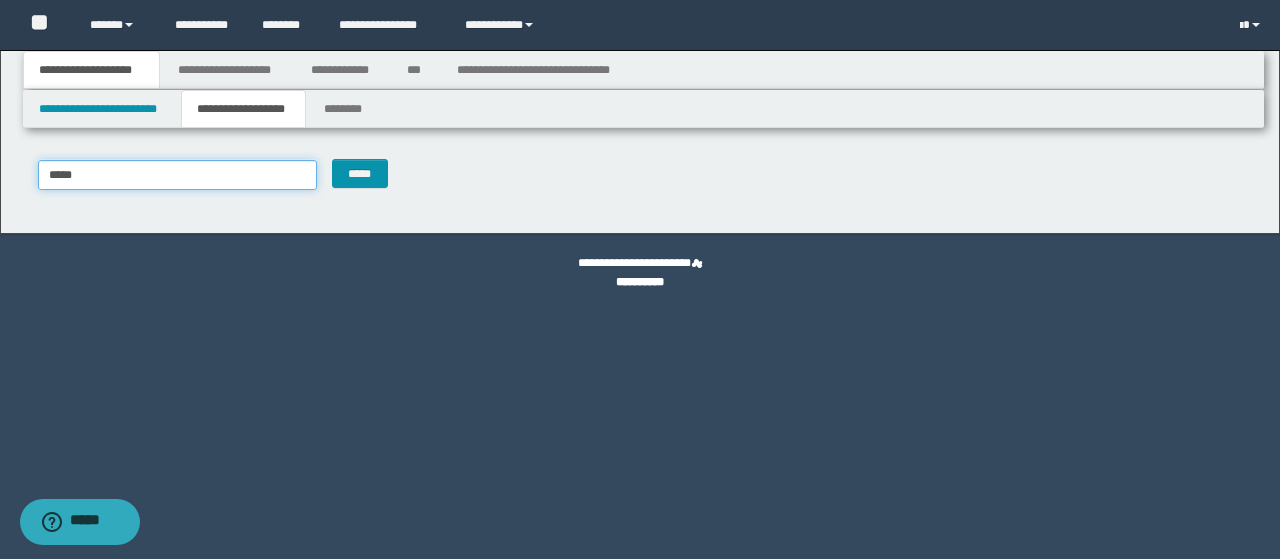 type on "*****" 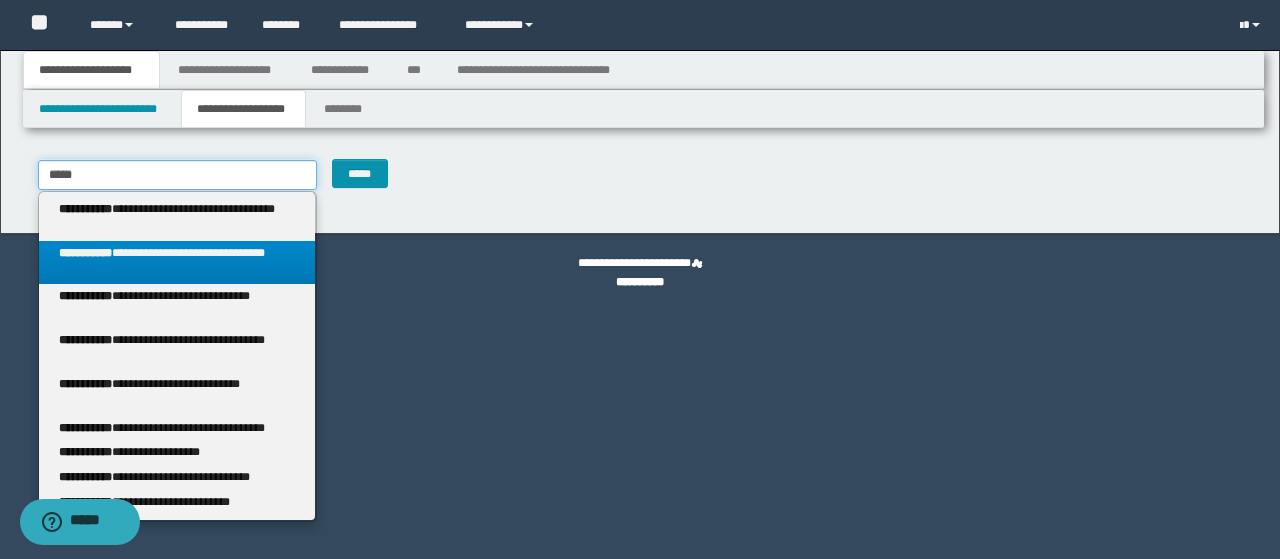 type 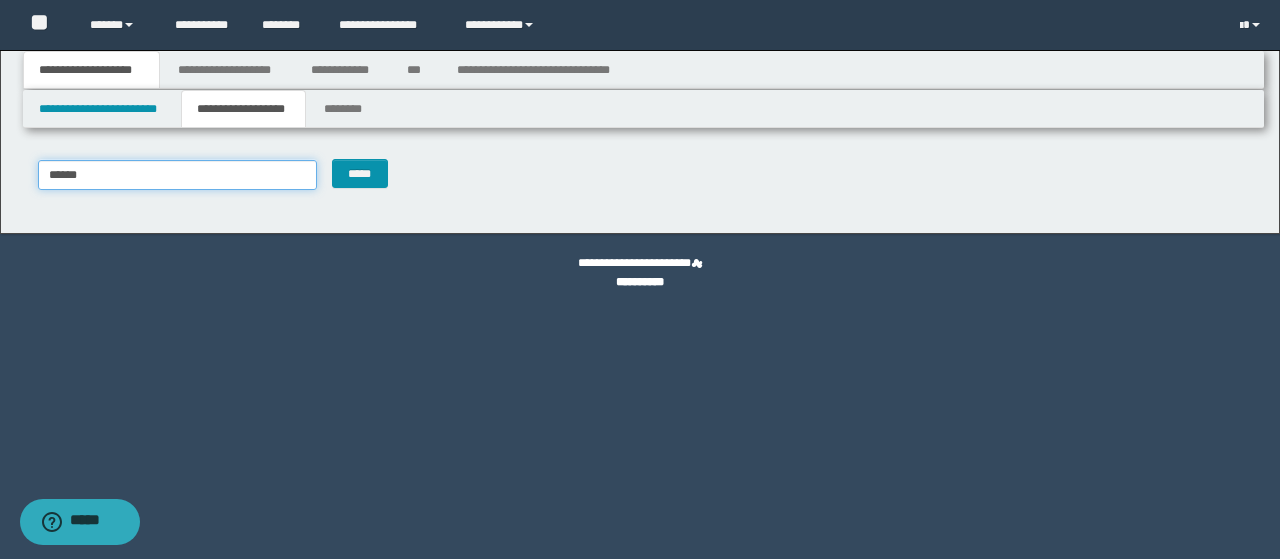 type on "*****" 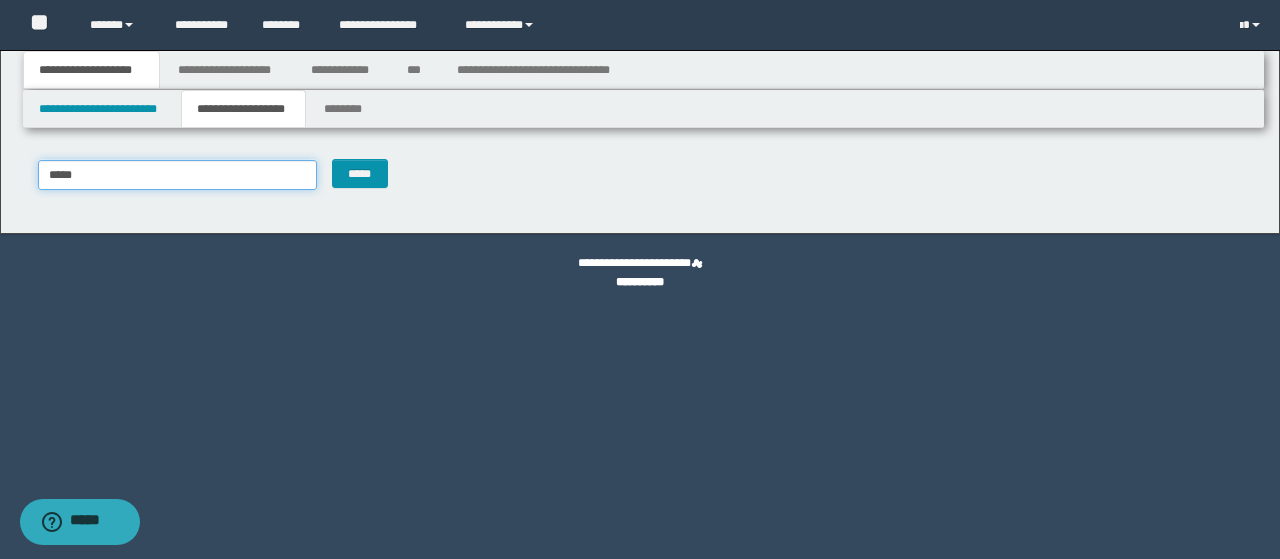 type on "*****" 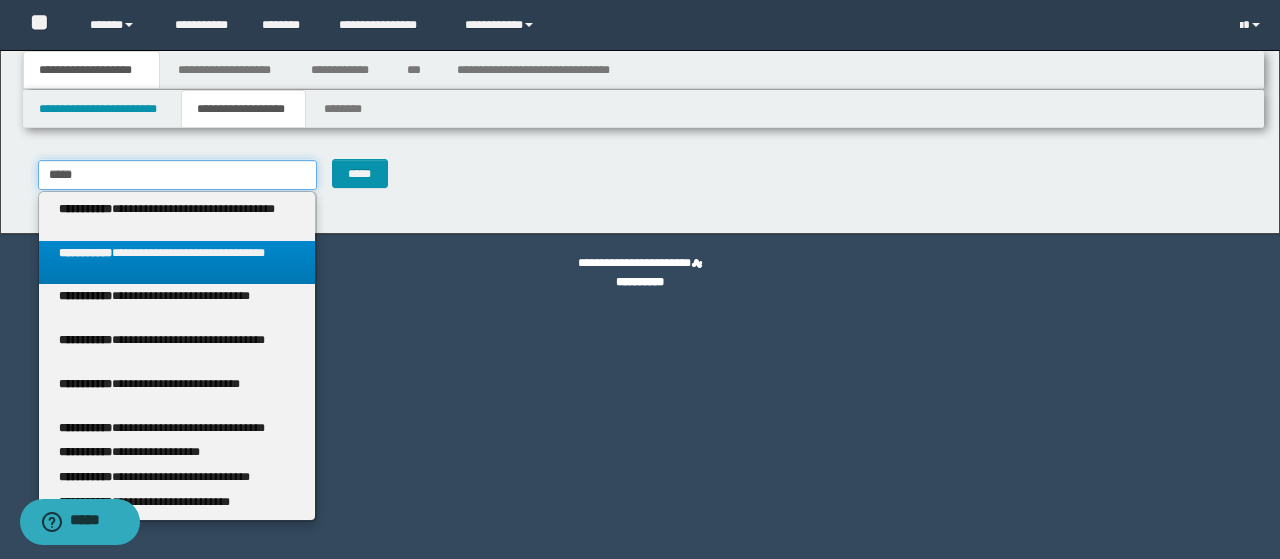 type 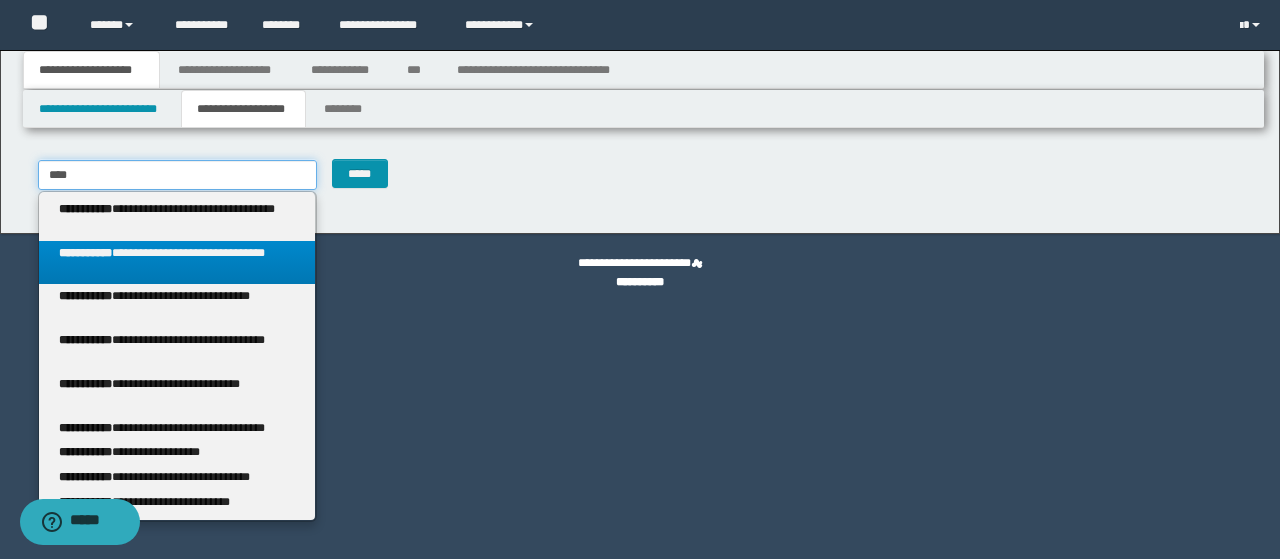 type on "****" 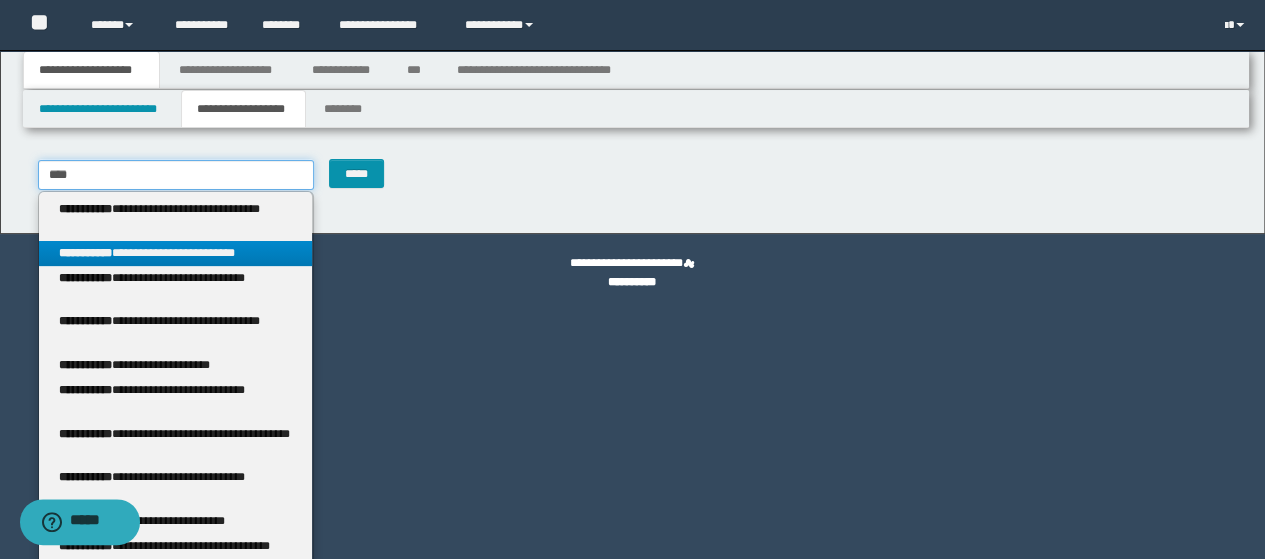 type 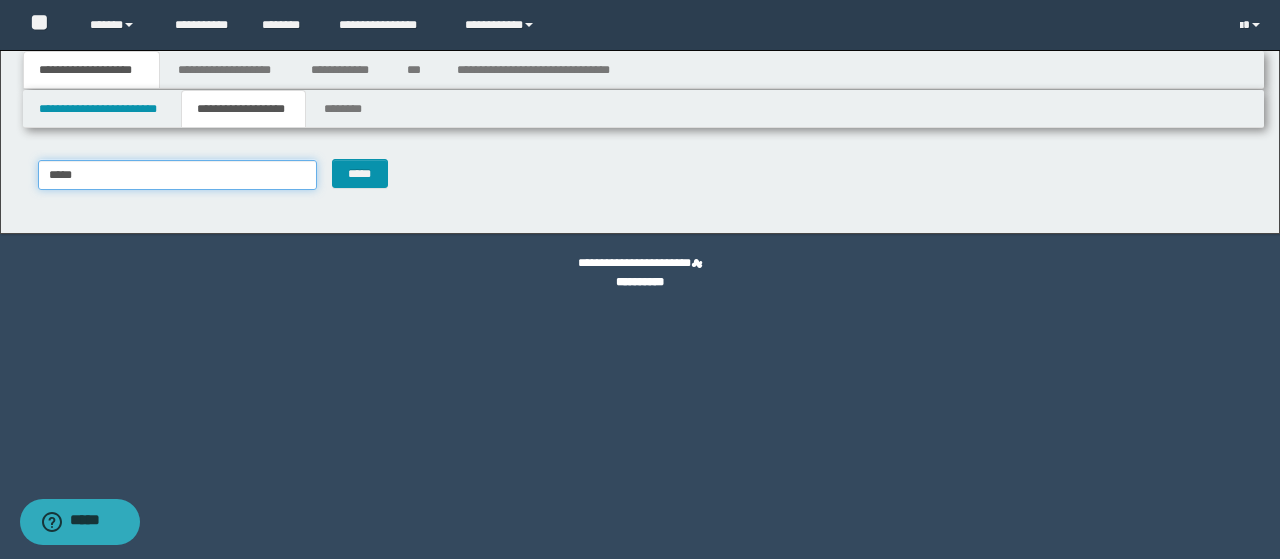 type on "*****" 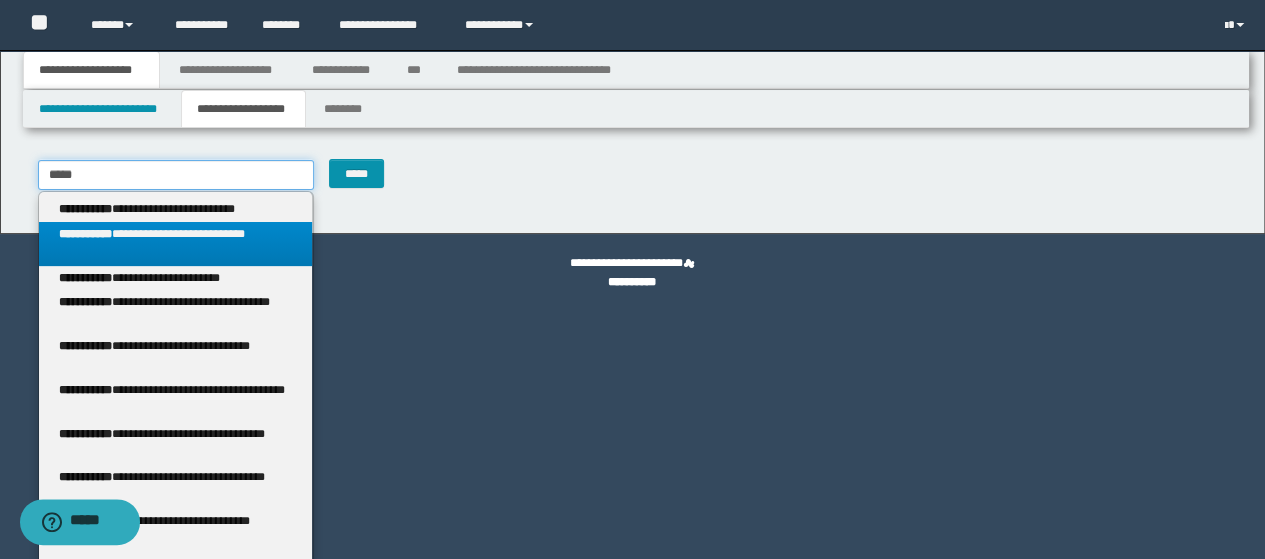 type 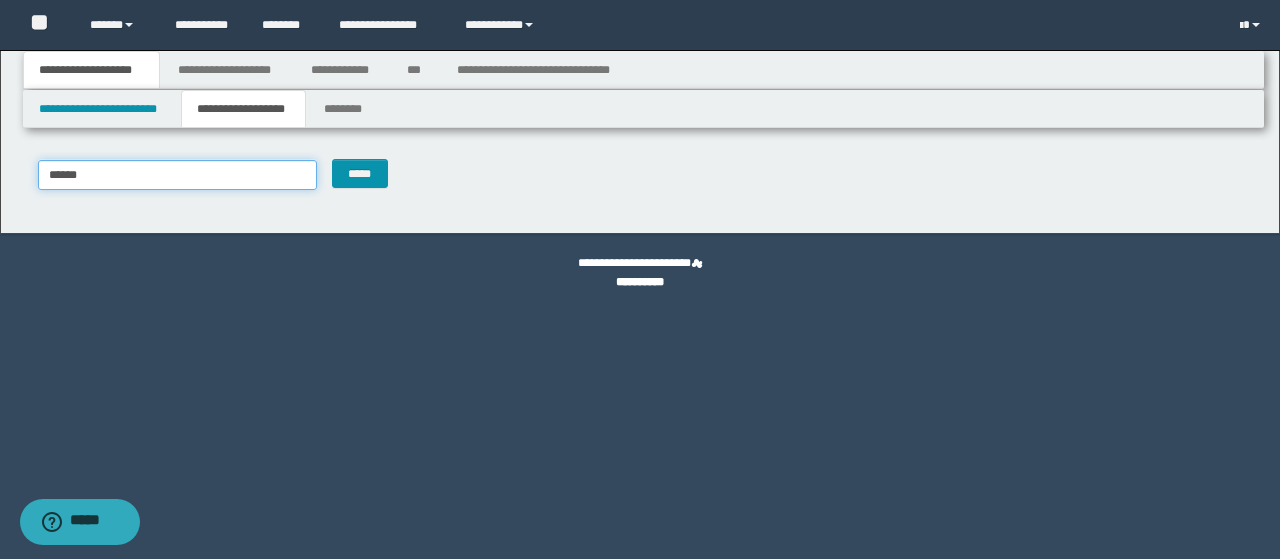 type on "******" 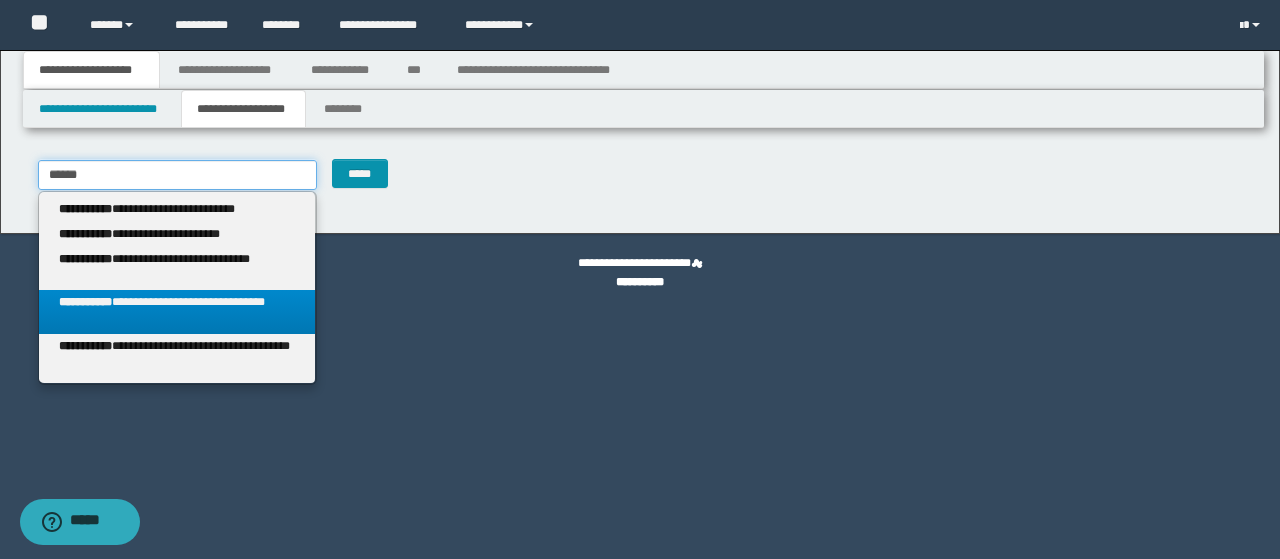 type on "******" 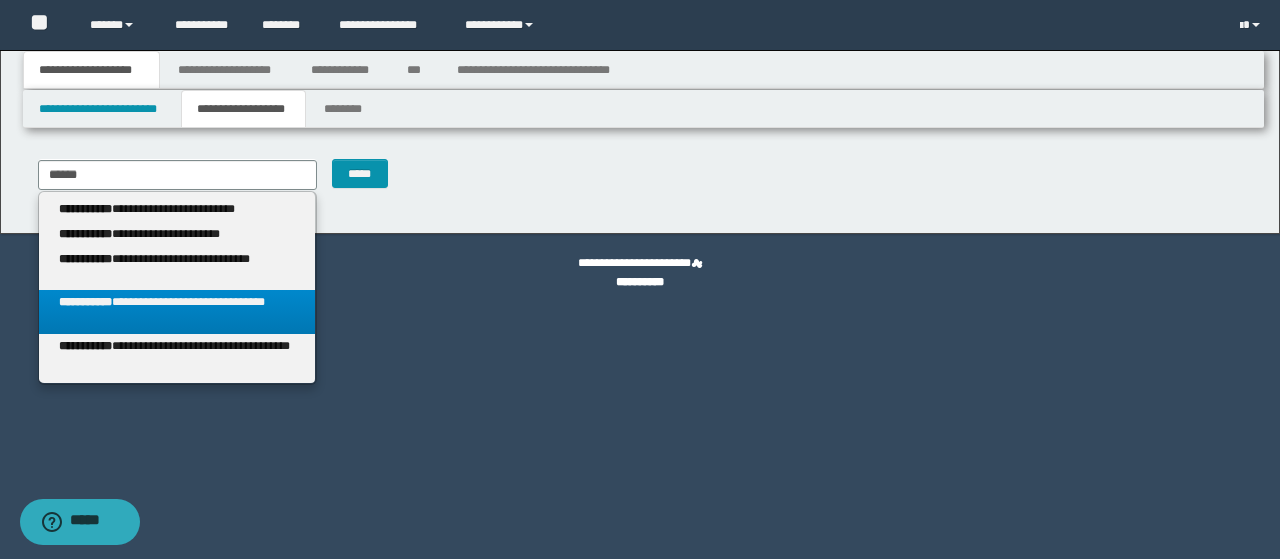 click on "**********" at bounding box center [177, 312] 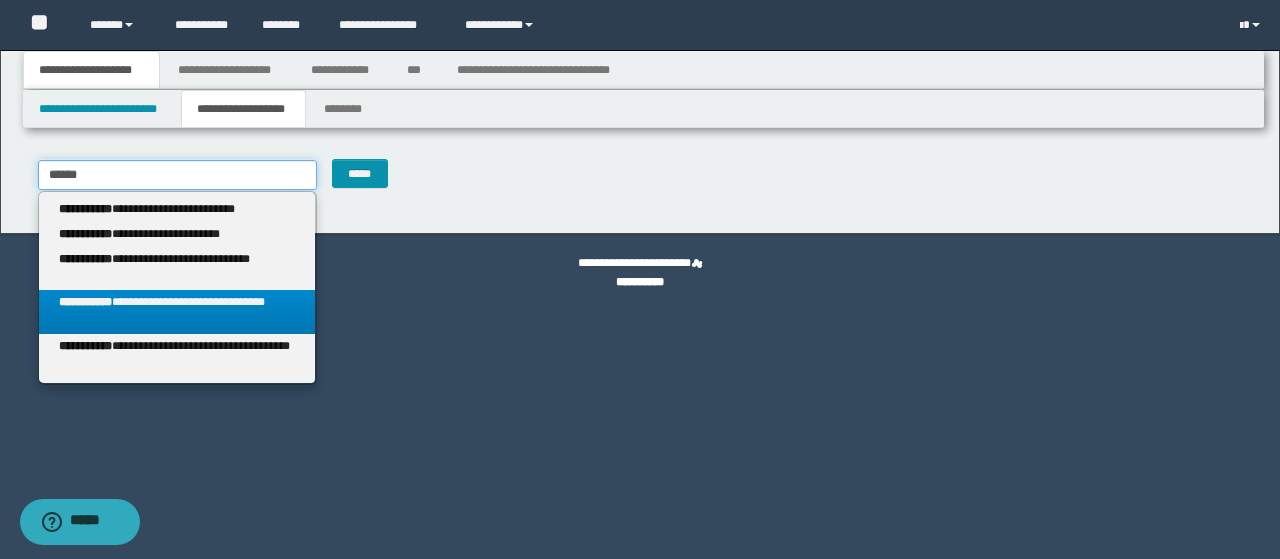 type 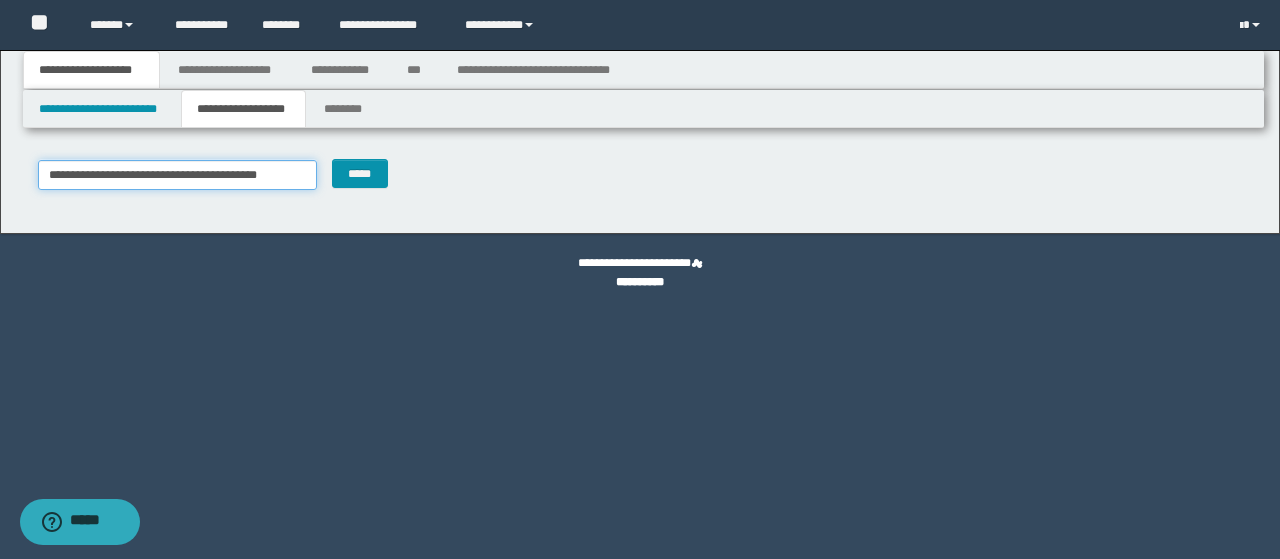 type on "********" 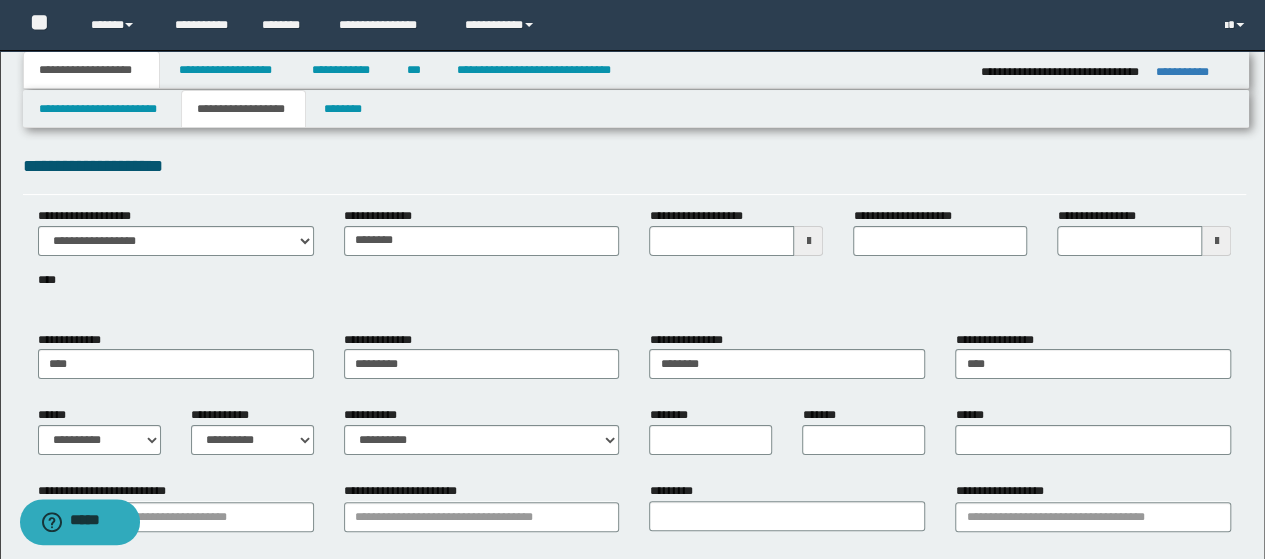 scroll, scrollTop: 0, scrollLeft: 0, axis: both 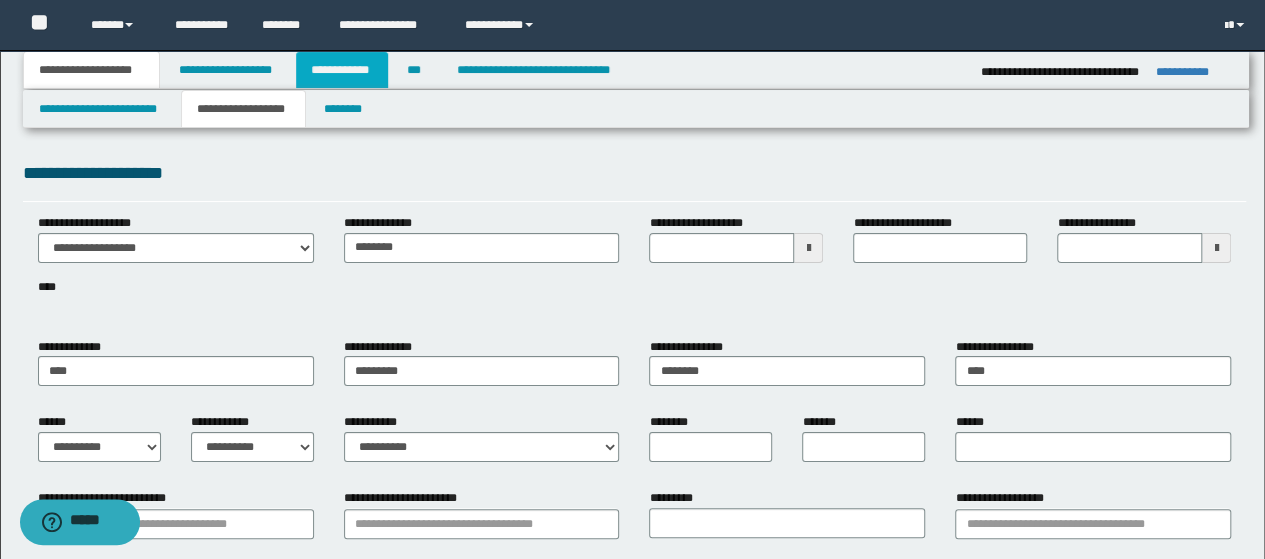 click on "**********" at bounding box center [342, 70] 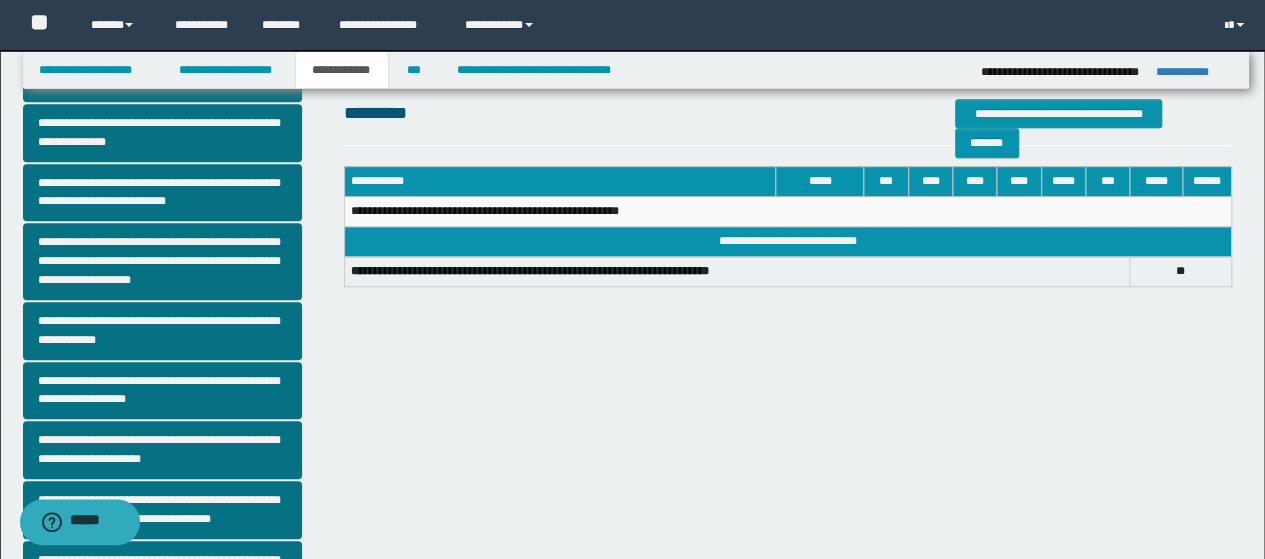 scroll, scrollTop: 500, scrollLeft: 0, axis: vertical 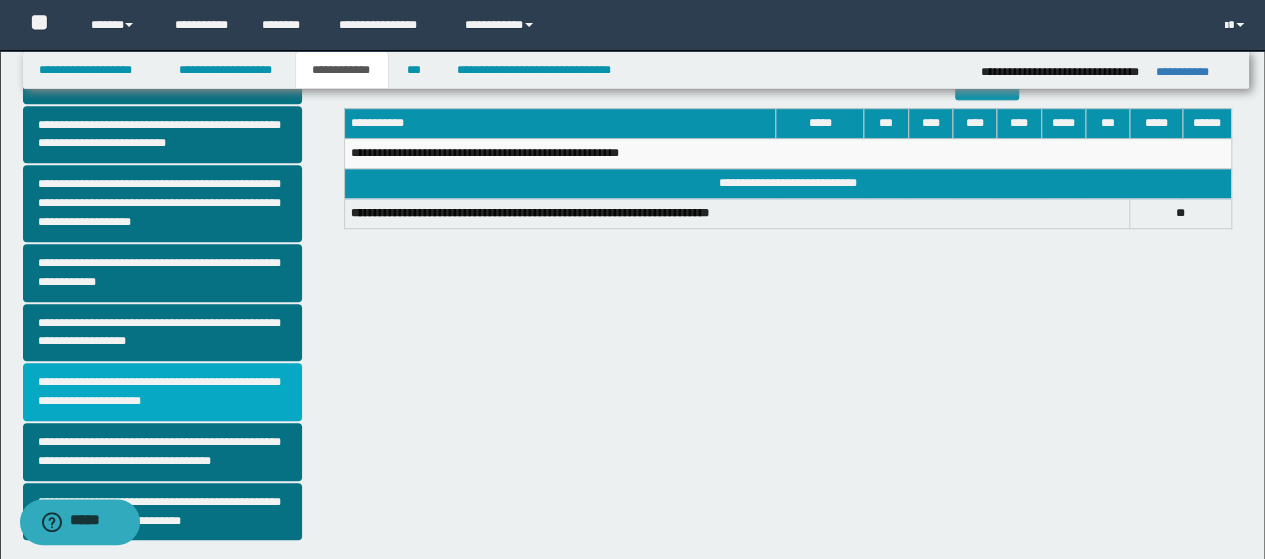 click on "**********" at bounding box center [162, 392] 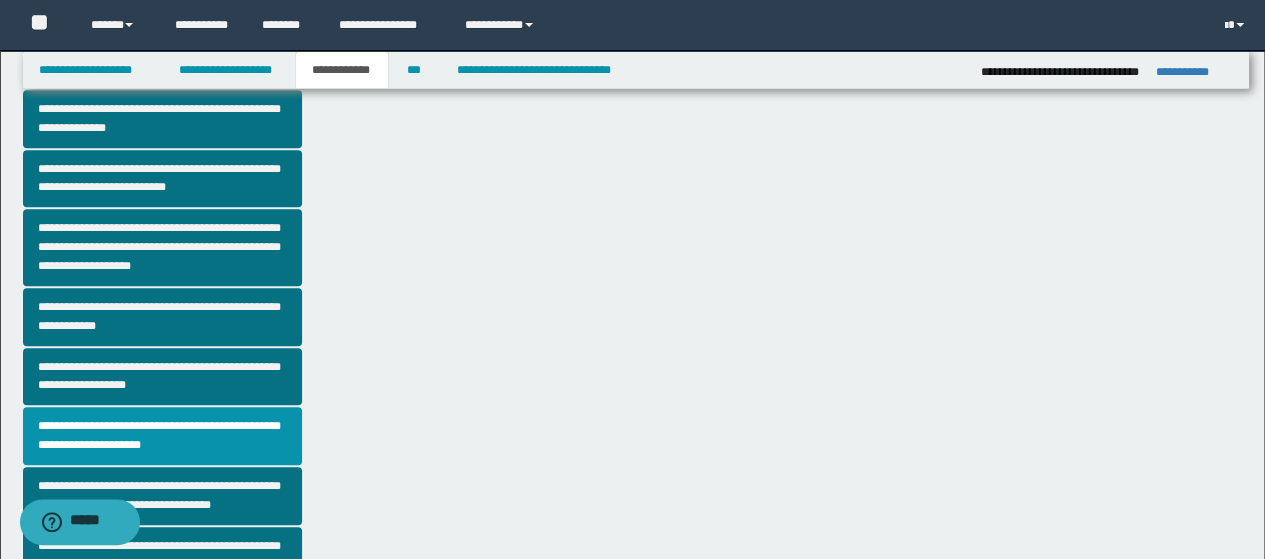 scroll, scrollTop: 500, scrollLeft: 0, axis: vertical 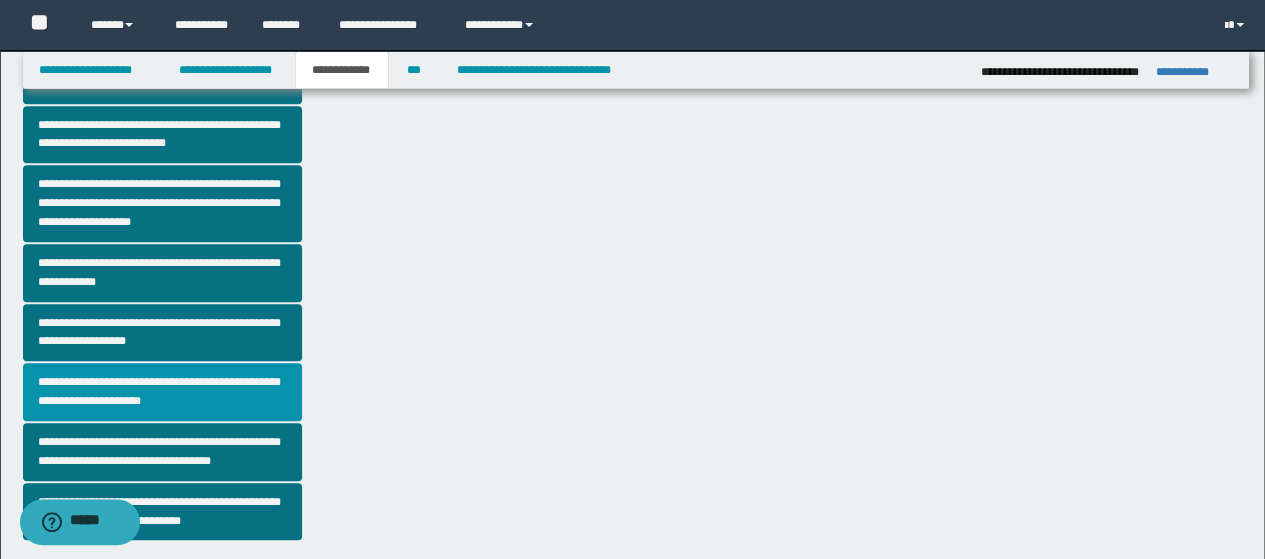 click on "**********" at bounding box center (162, 392) 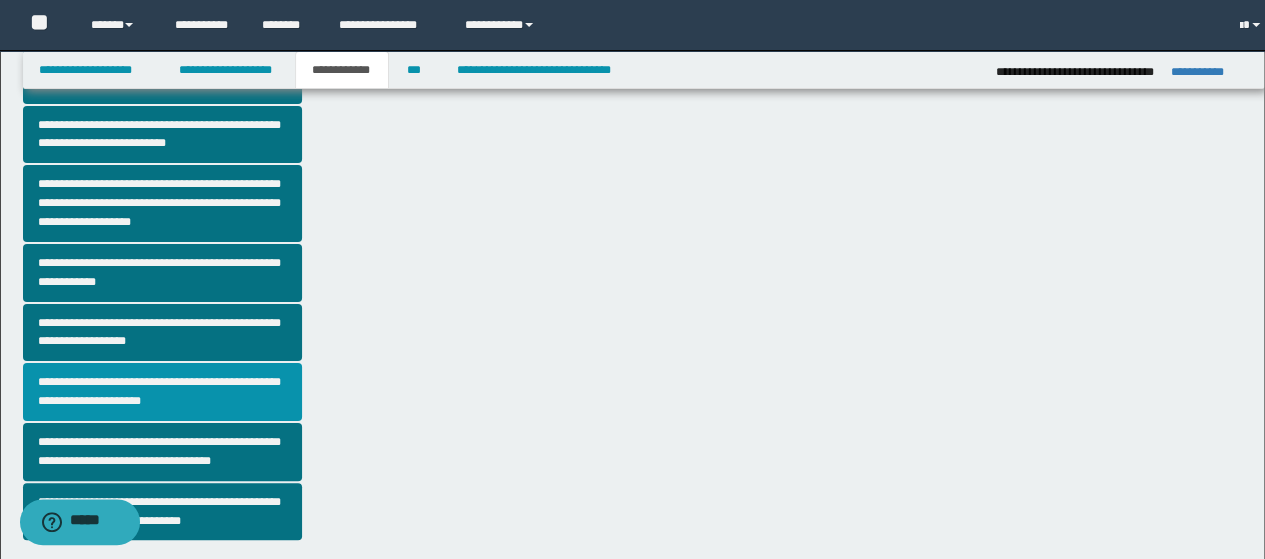 scroll, scrollTop: 0, scrollLeft: 0, axis: both 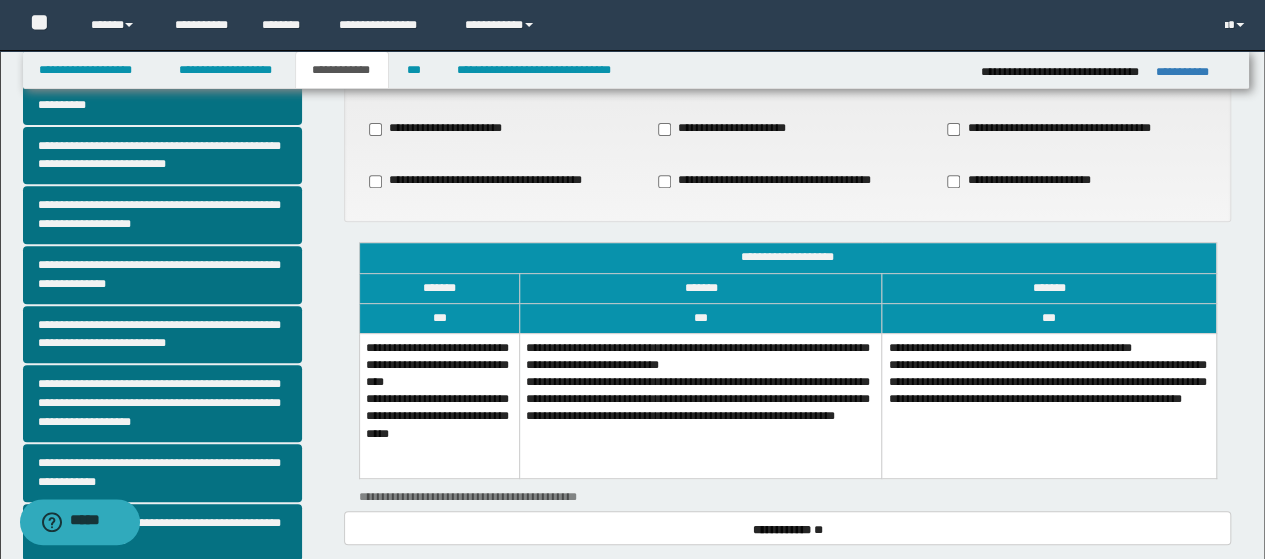 click on "**********" at bounding box center [1049, 406] 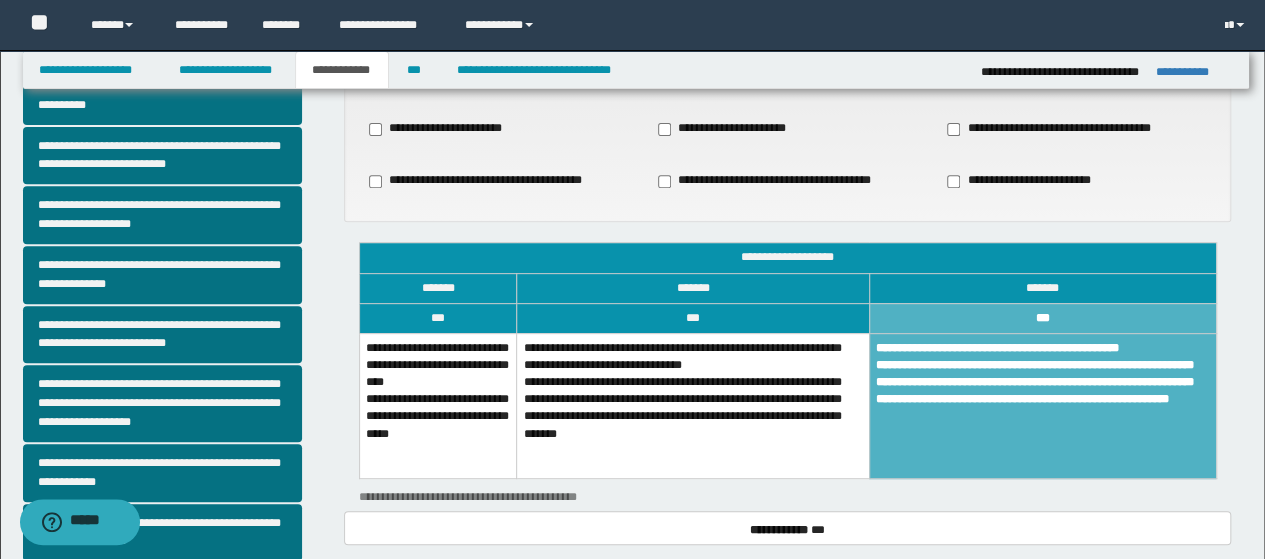 scroll, scrollTop: 200, scrollLeft: 0, axis: vertical 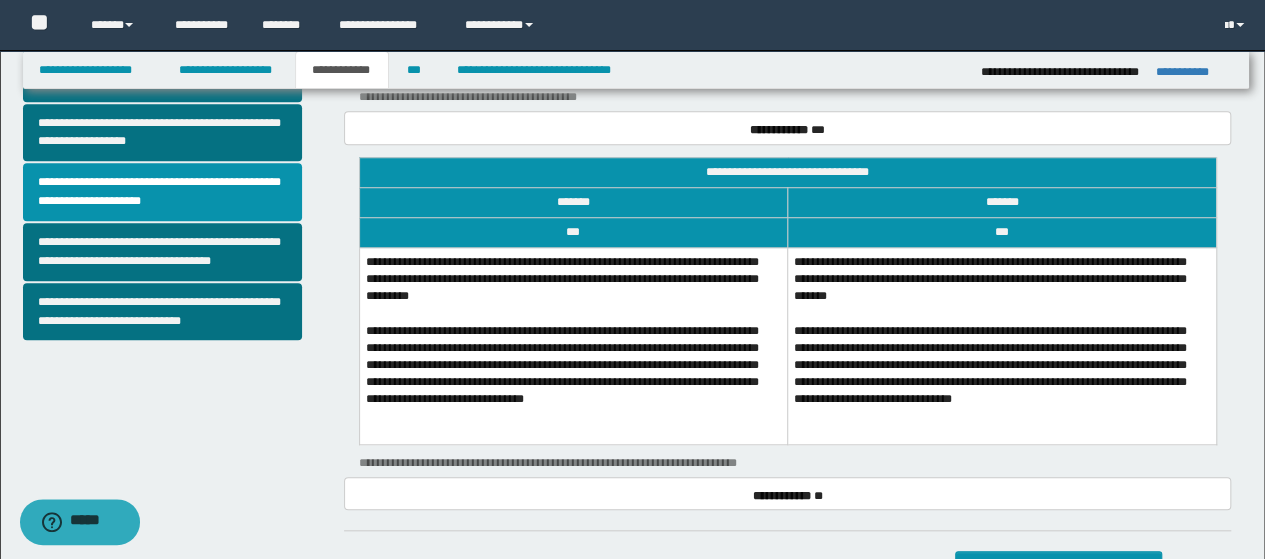 click on "**********" at bounding box center (1002, 346) 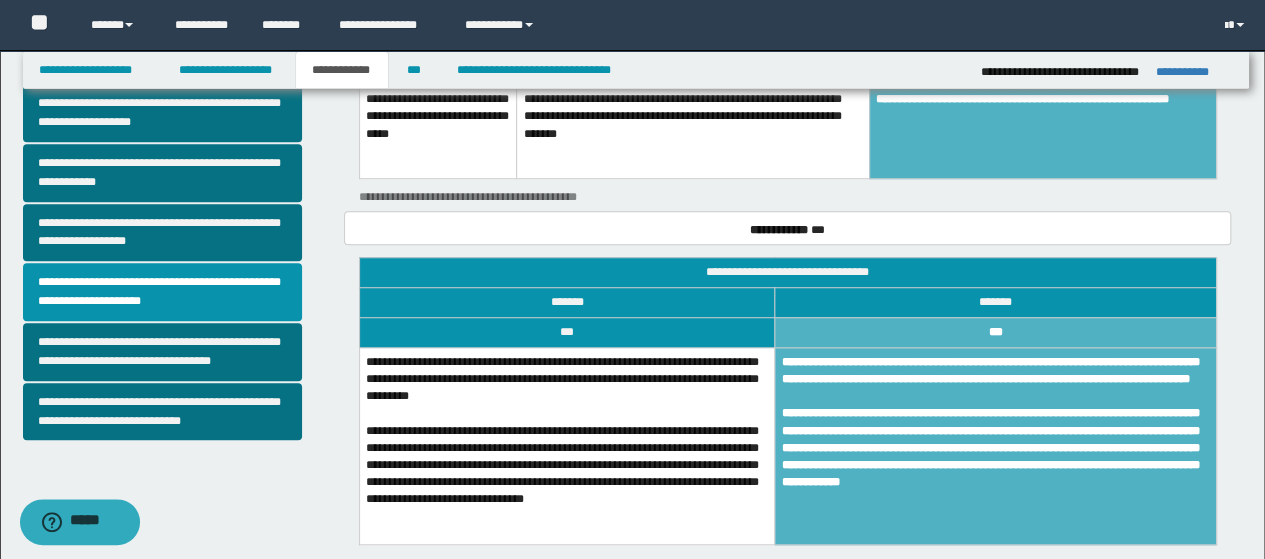 scroll, scrollTop: 562, scrollLeft: 0, axis: vertical 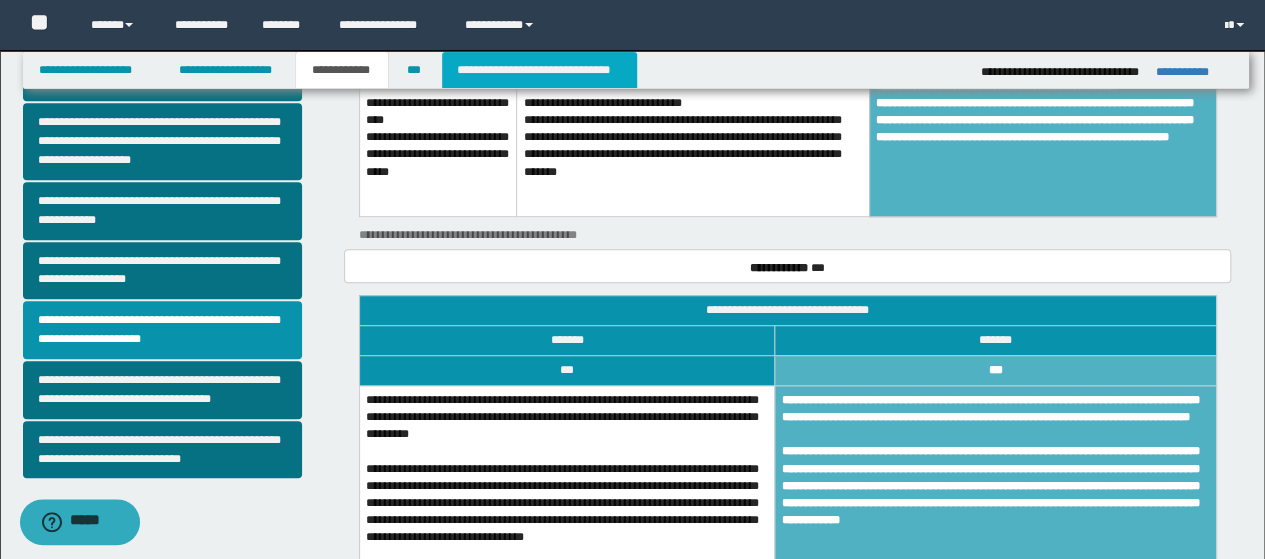 click on "**********" at bounding box center (539, 70) 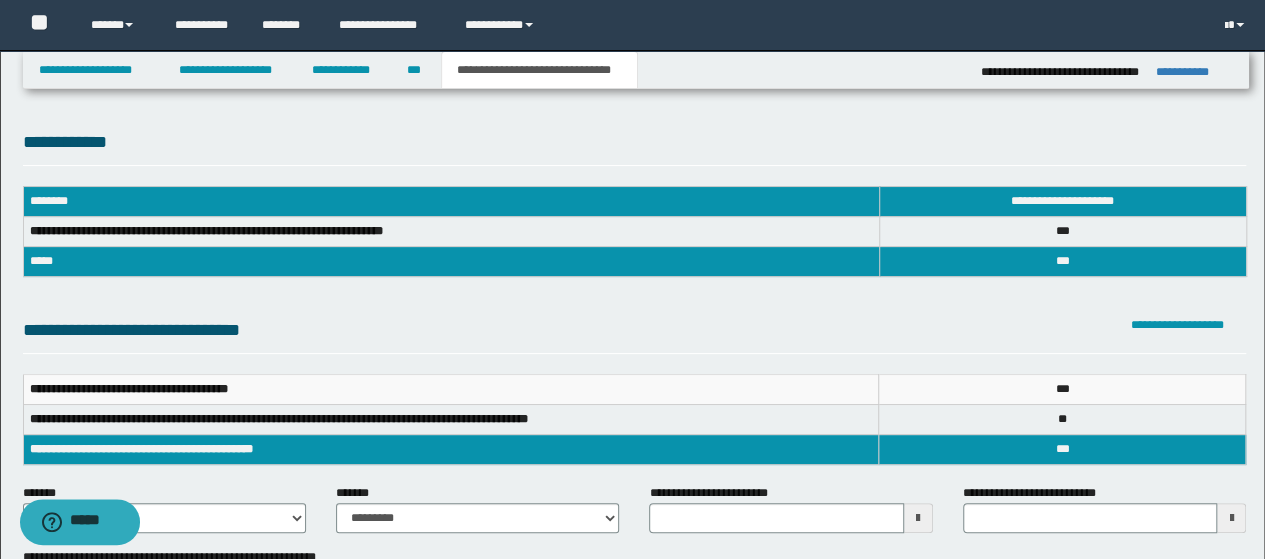 scroll, scrollTop: 100, scrollLeft: 0, axis: vertical 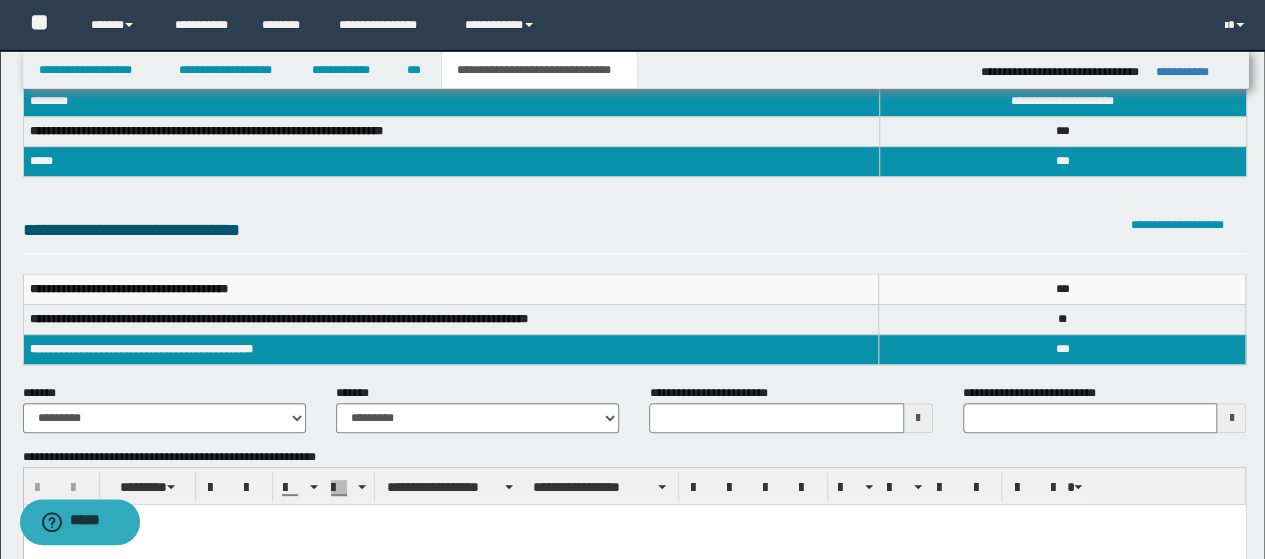 type 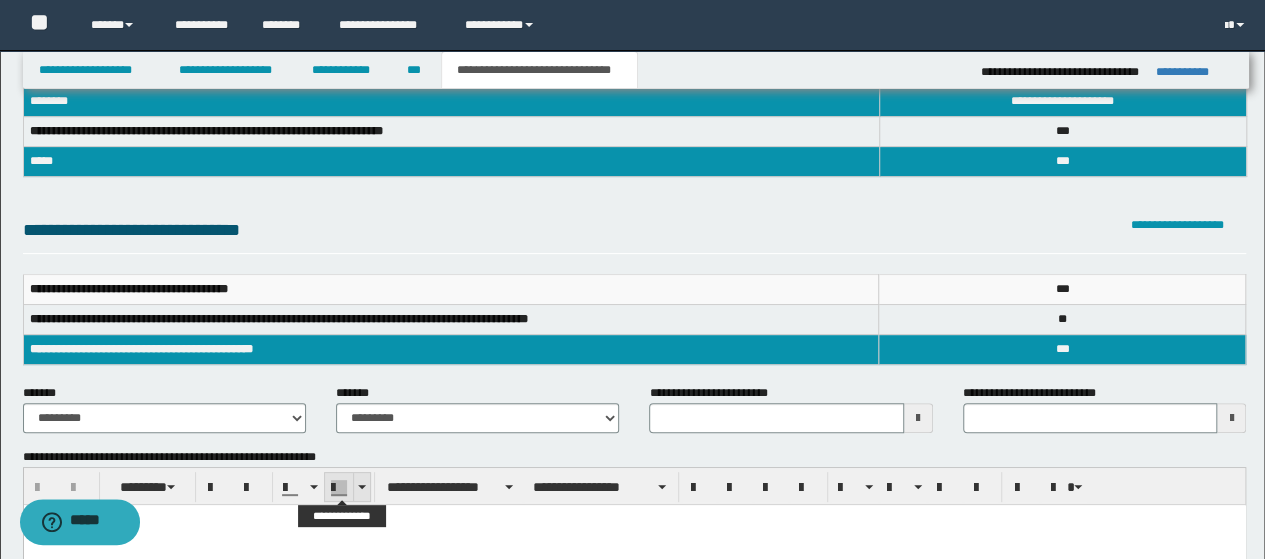 scroll, scrollTop: 200, scrollLeft: 0, axis: vertical 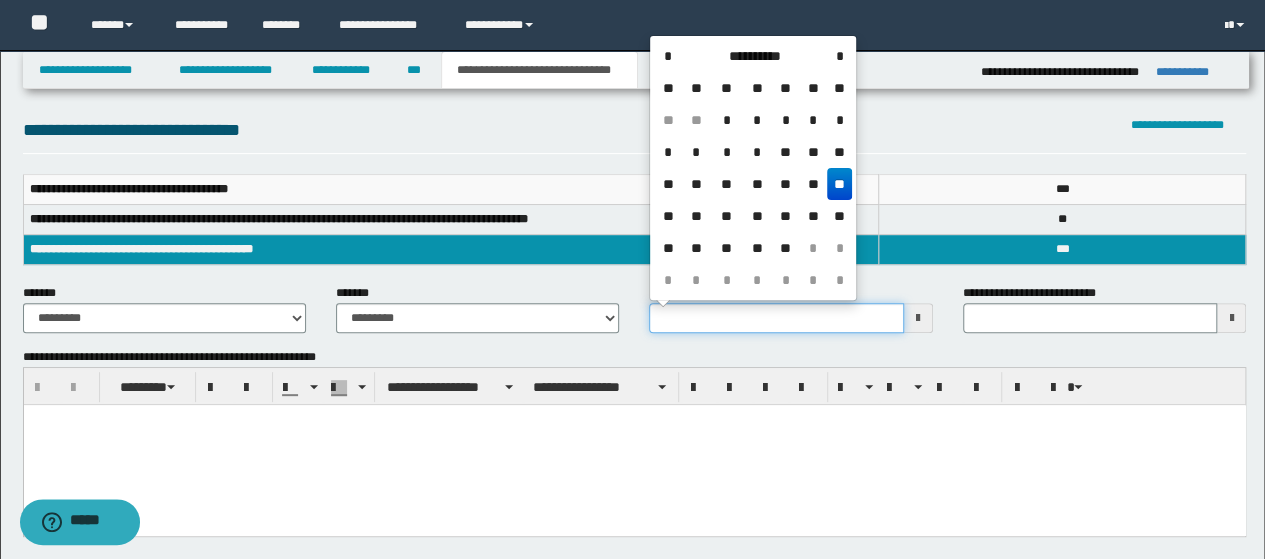 click on "**********" at bounding box center [776, 318] 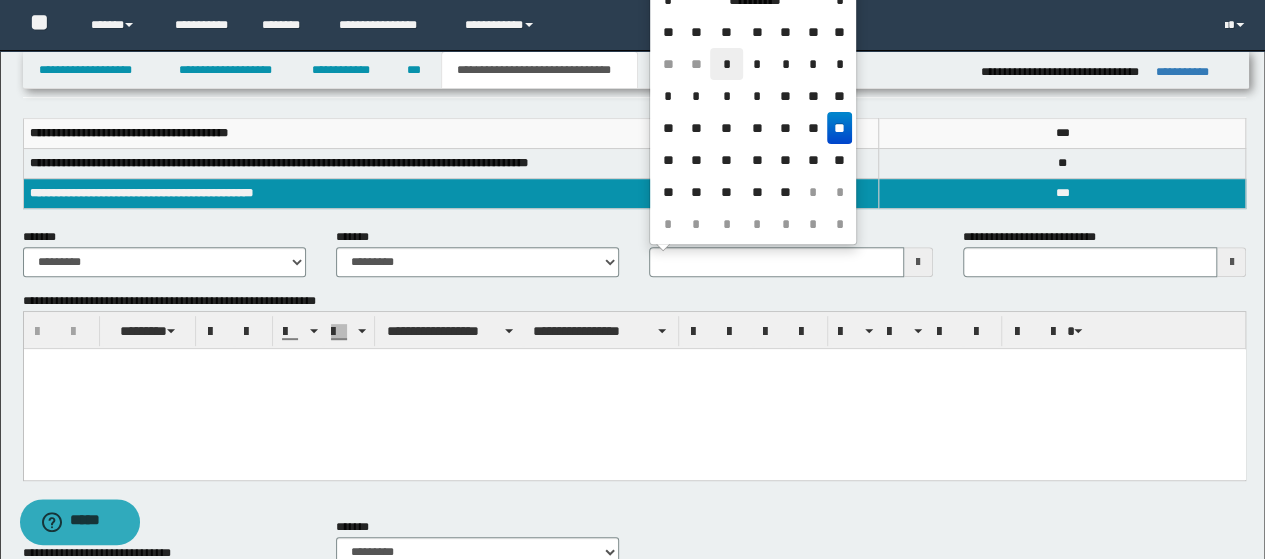 scroll, scrollTop: 300, scrollLeft: 0, axis: vertical 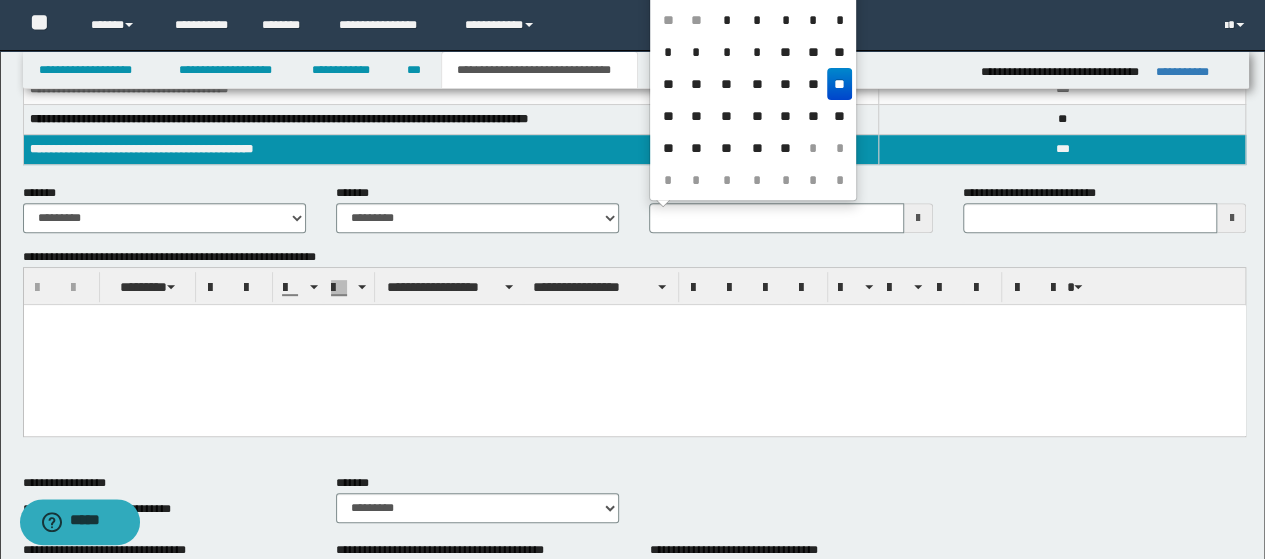 drag, startPoint x: 700, startPoint y: 41, endPoint x: 862, endPoint y: -41, distance: 181.57092 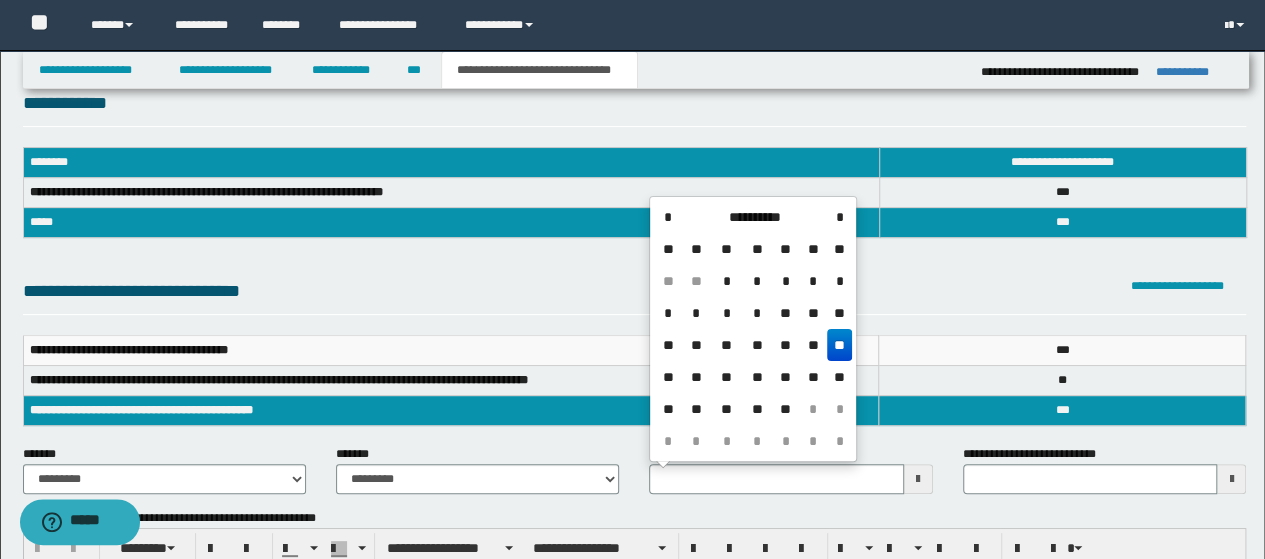 scroll, scrollTop: 0, scrollLeft: 0, axis: both 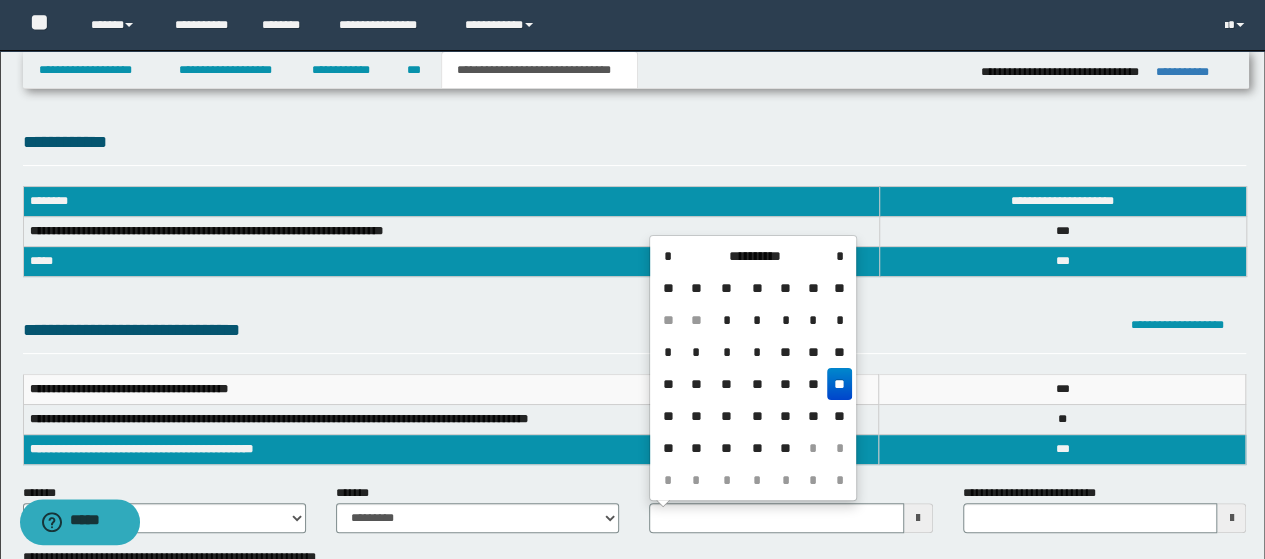 drag, startPoint x: 703, startPoint y: 251, endPoint x: 752, endPoint y: 193, distance: 75.9276 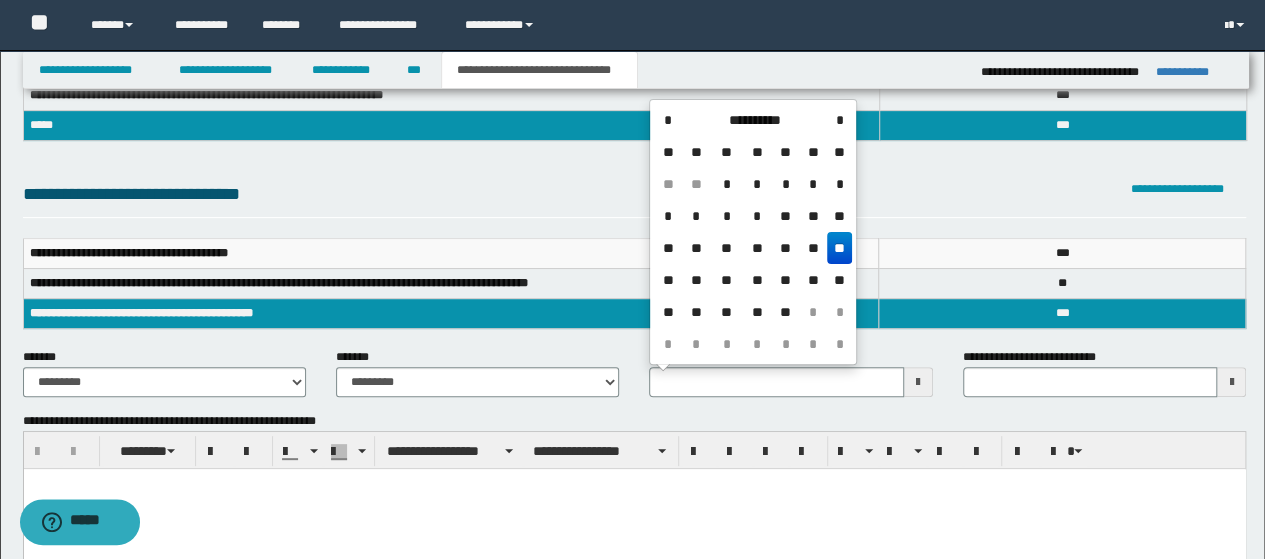 scroll, scrollTop: 200, scrollLeft: 0, axis: vertical 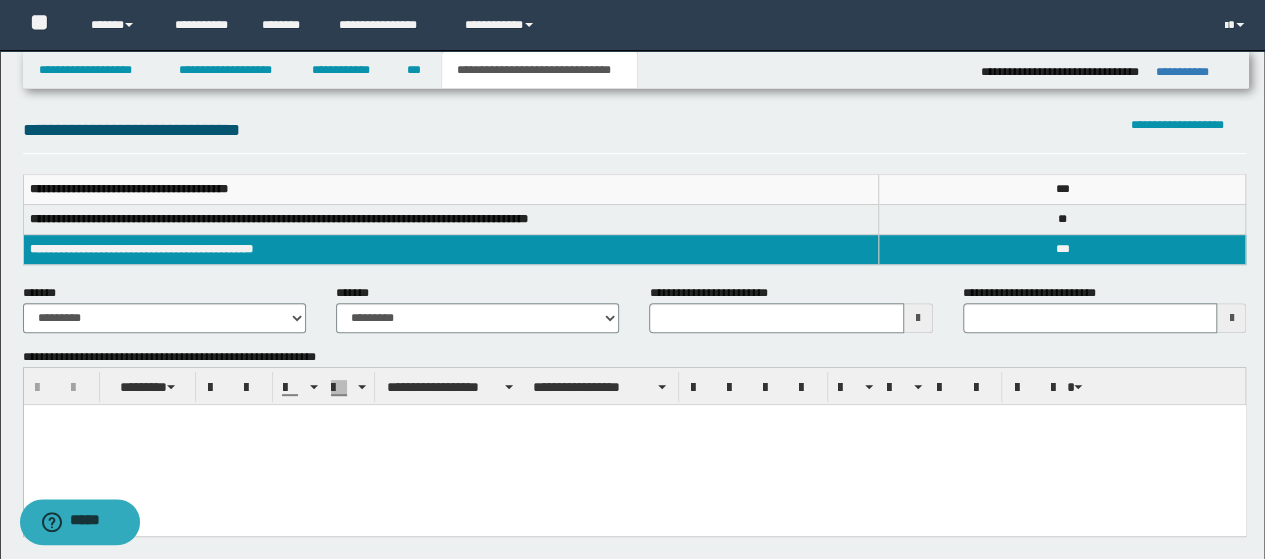click on "**********" at bounding box center [635, 386] 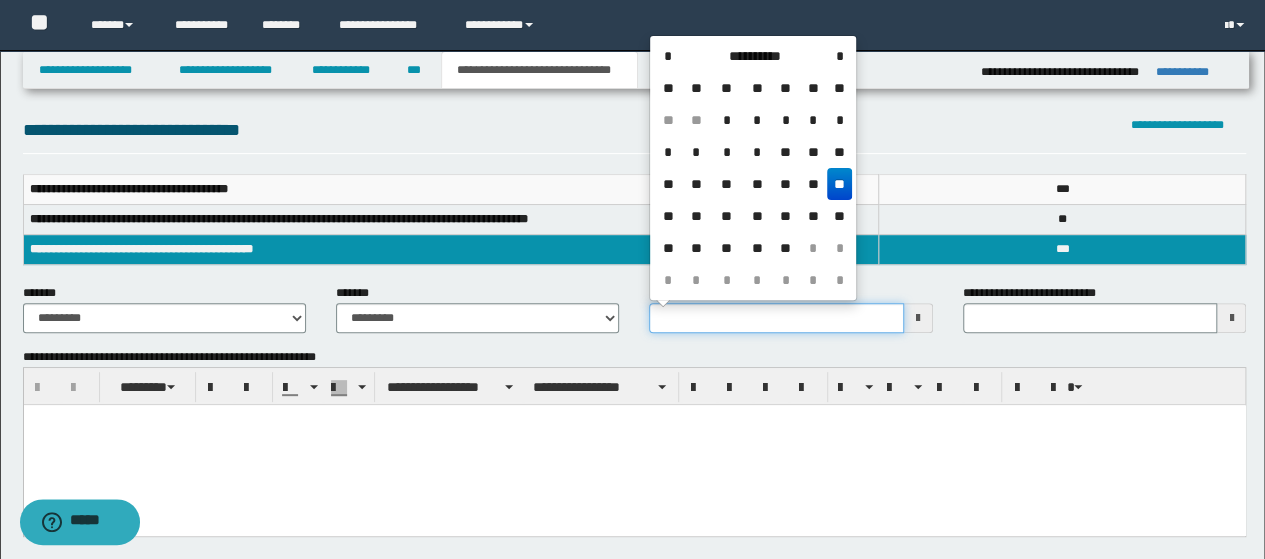 click on "**********" at bounding box center [776, 318] 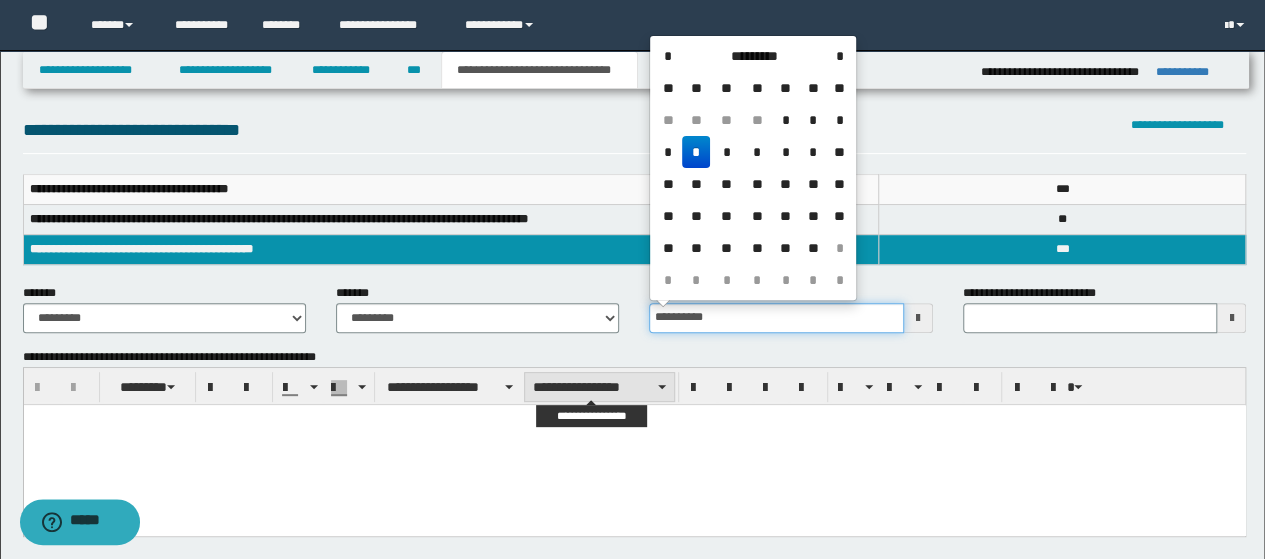 type on "**********" 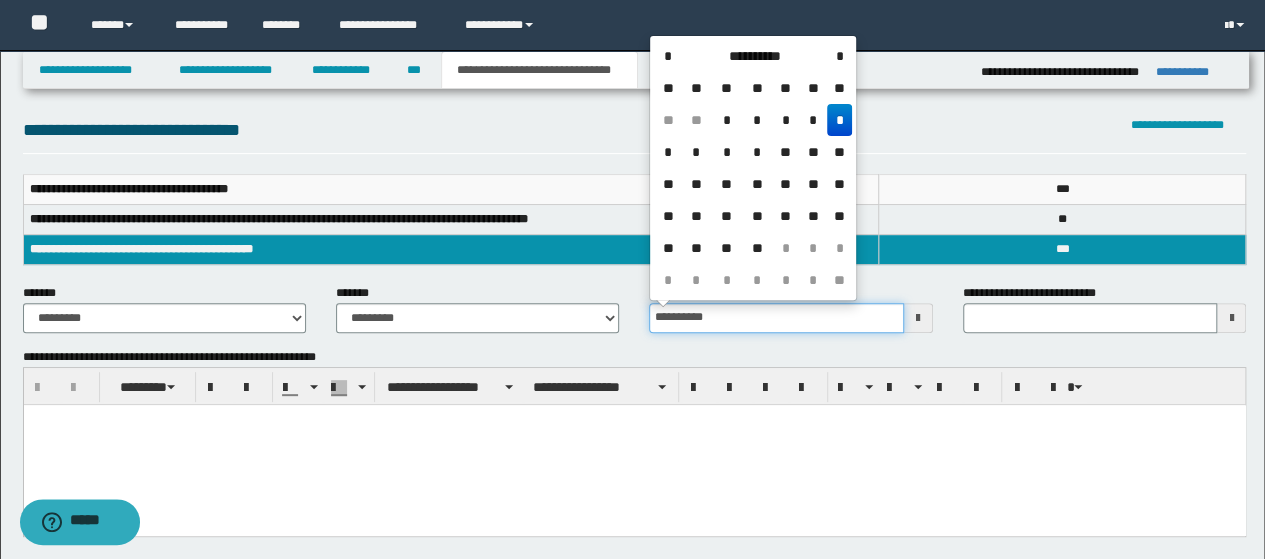 type 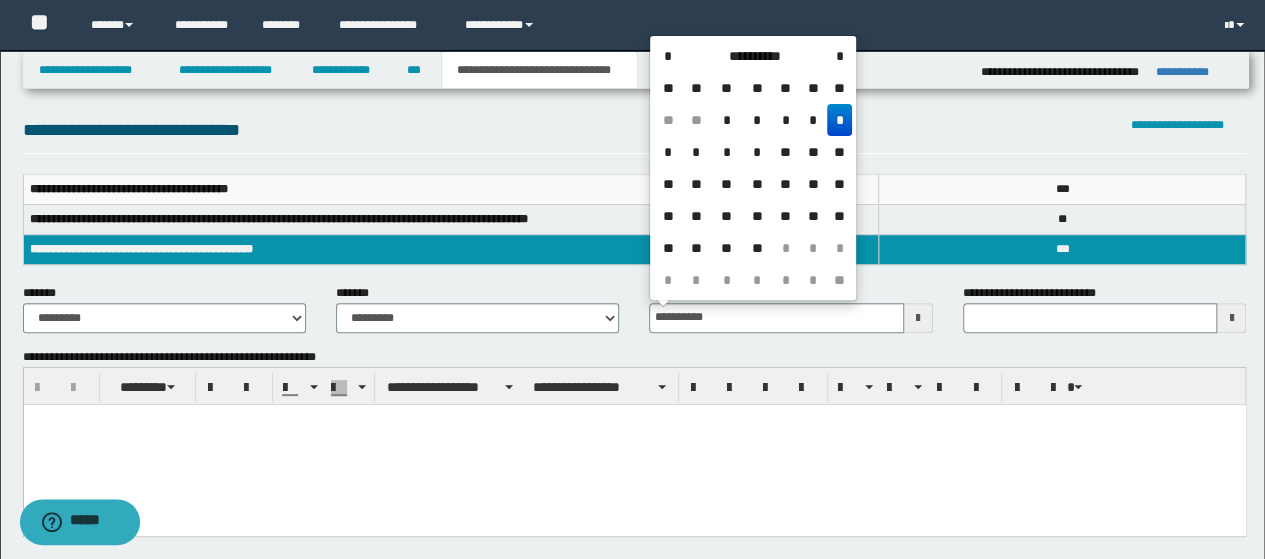 click at bounding box center (634, 444) 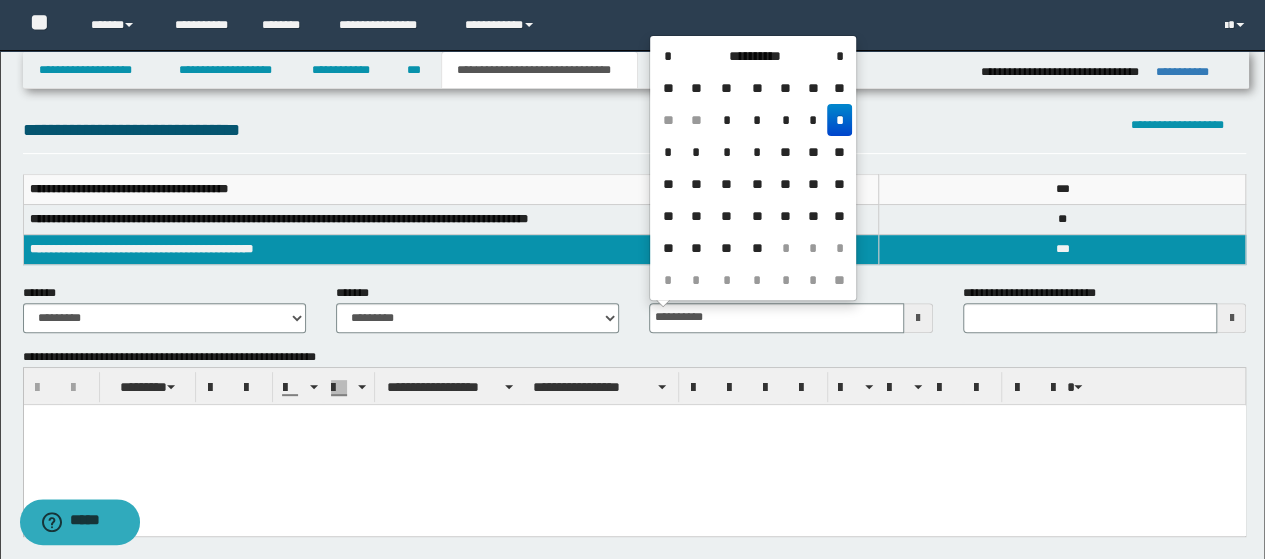 type 